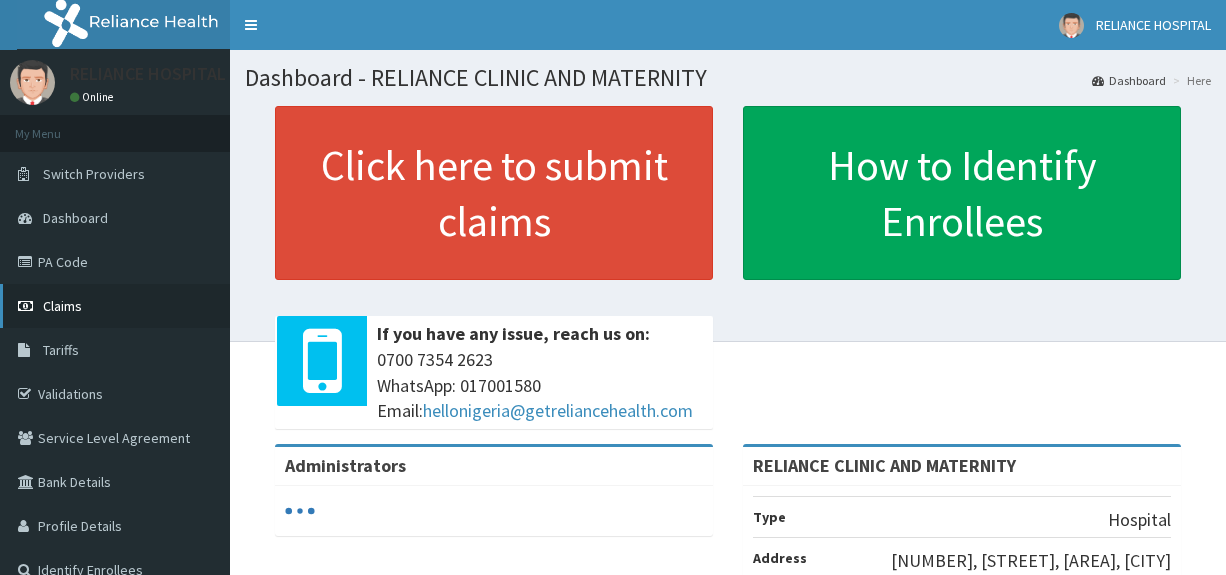 scroll, scrollTop: 0, scrollLeft: 0, axis: both 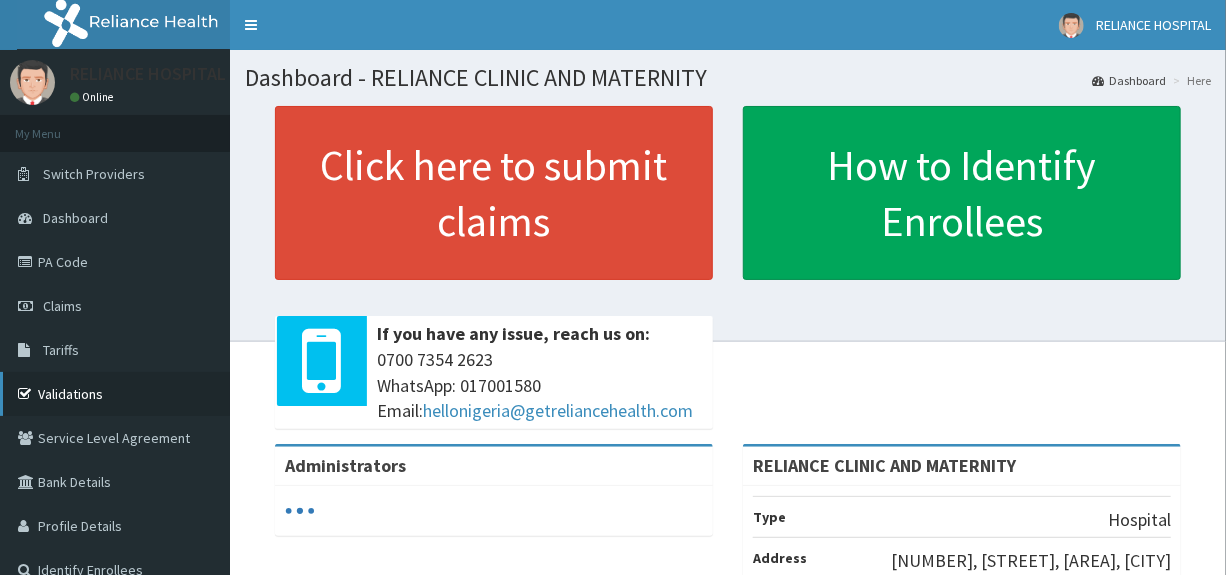click on "Validations" at bounding box center [115, 394] 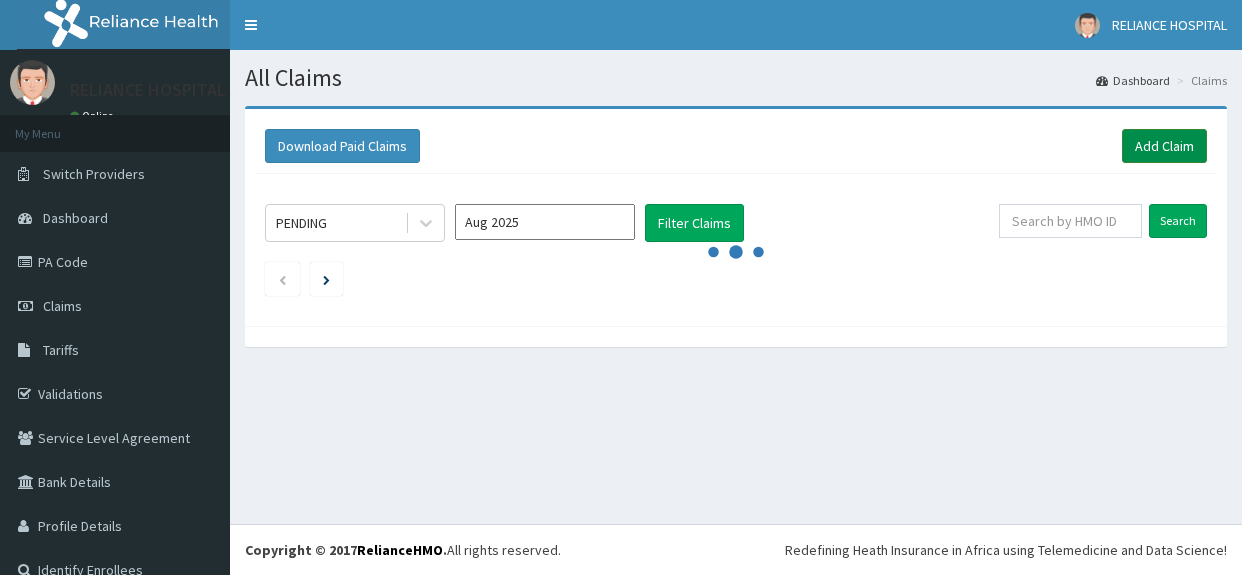 scroll, scrollTop: 0, scrollLeft: 0, axis: both 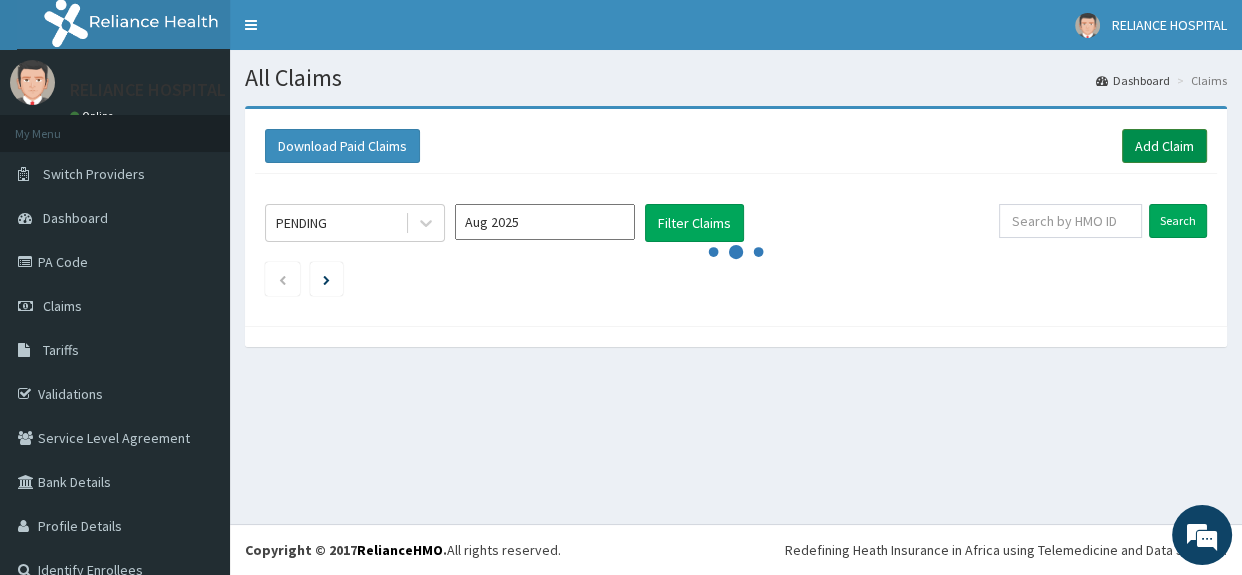 click on "Add Claim" at bounding box center [1164, 146] 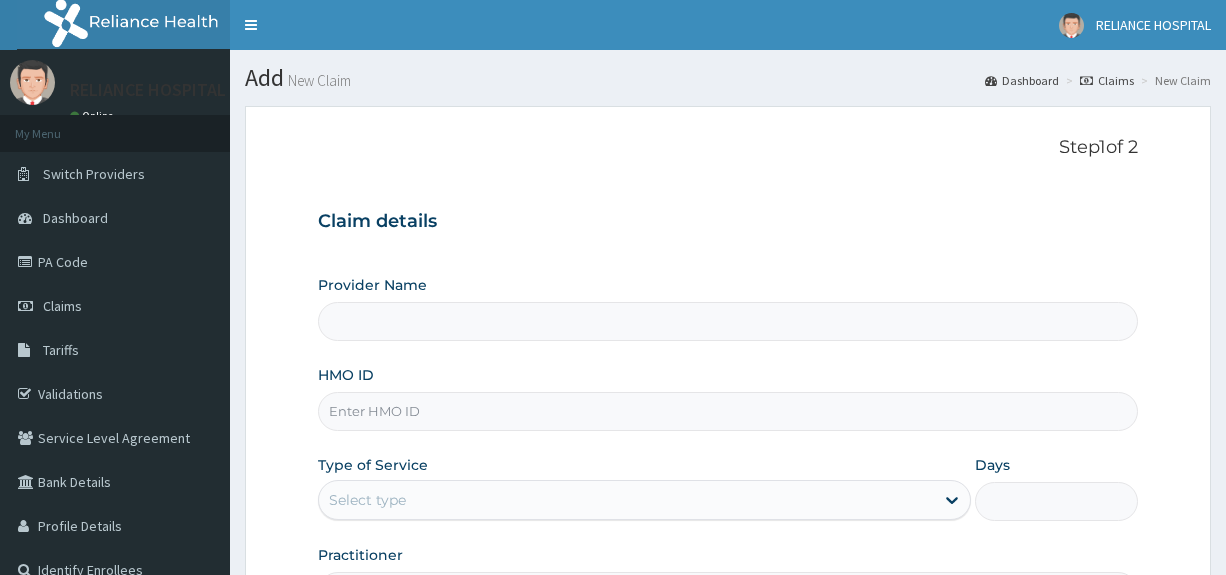 scroll, scrollTop: 0, scrollLeft: 0, axis: both 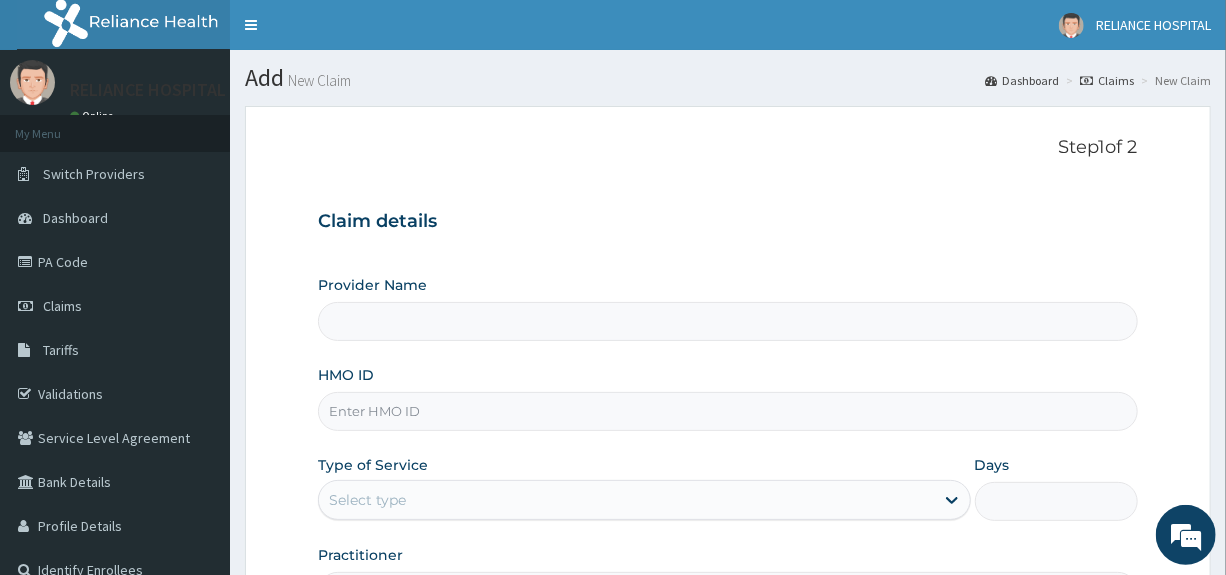 type on "RELIANCE CLINIC AND MATERNITY" 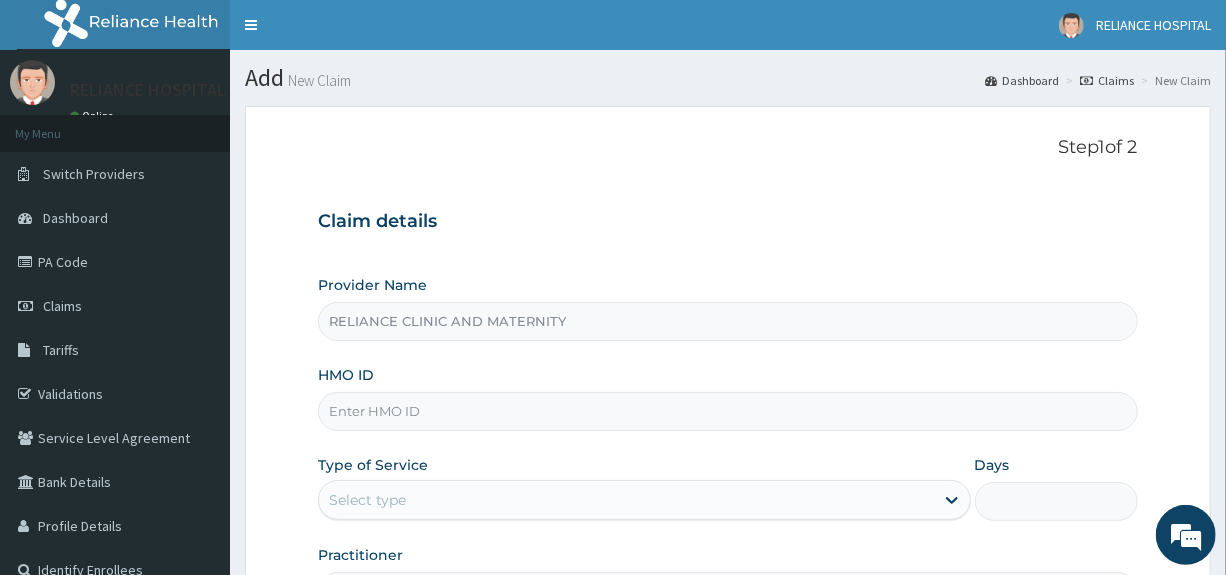 click on "HMO ID" at bounding box center (727, 411) 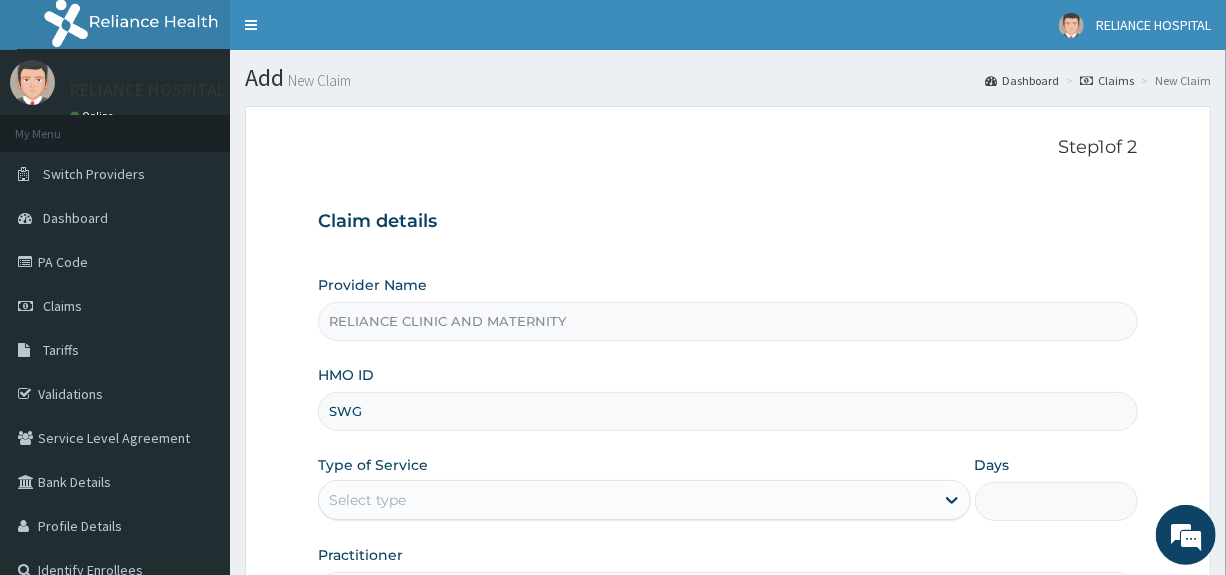type on "SWG/10248/B" 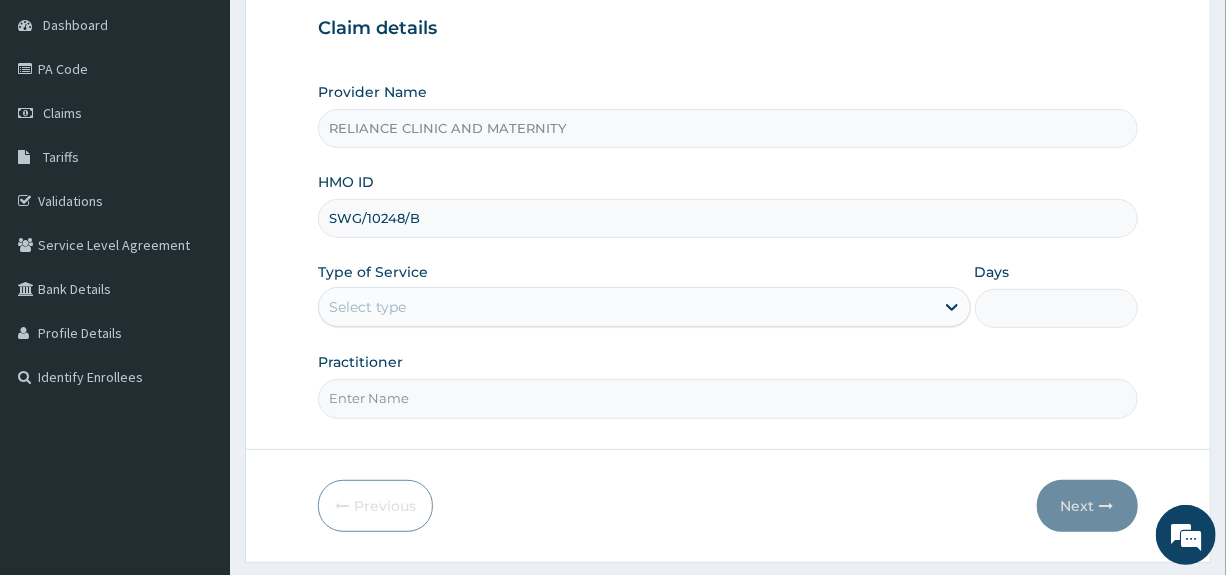 scroll, scrollTop: 207, scrollLeft: 0, axis: vertical 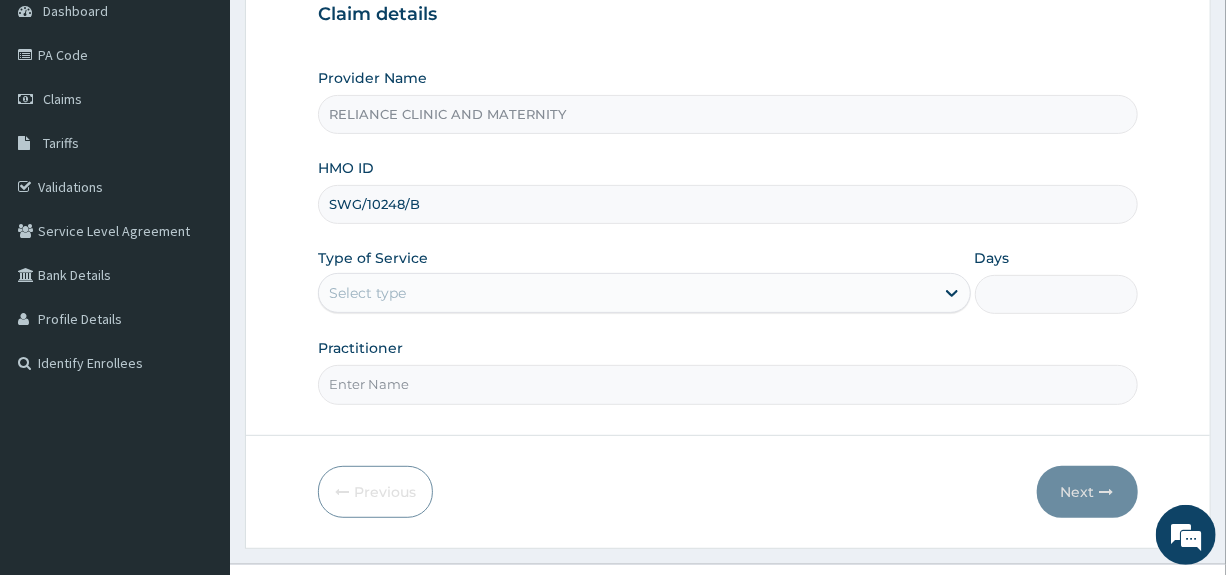 click on "Select type" at bounding box center [626, 293] 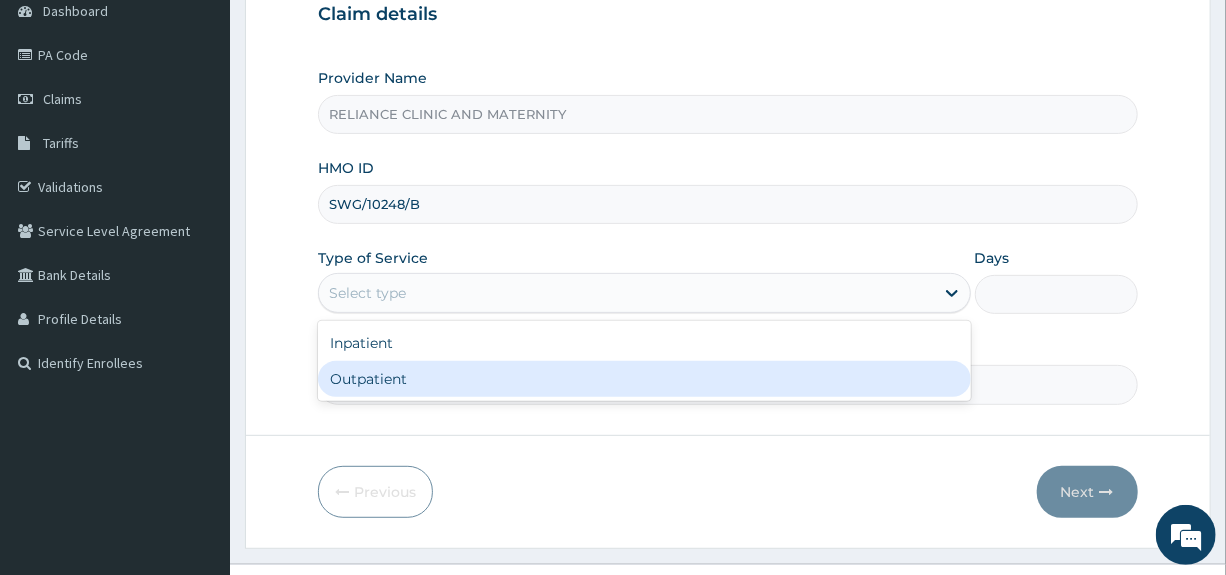 click on "Outpatient" at bounding box center (644, 379) 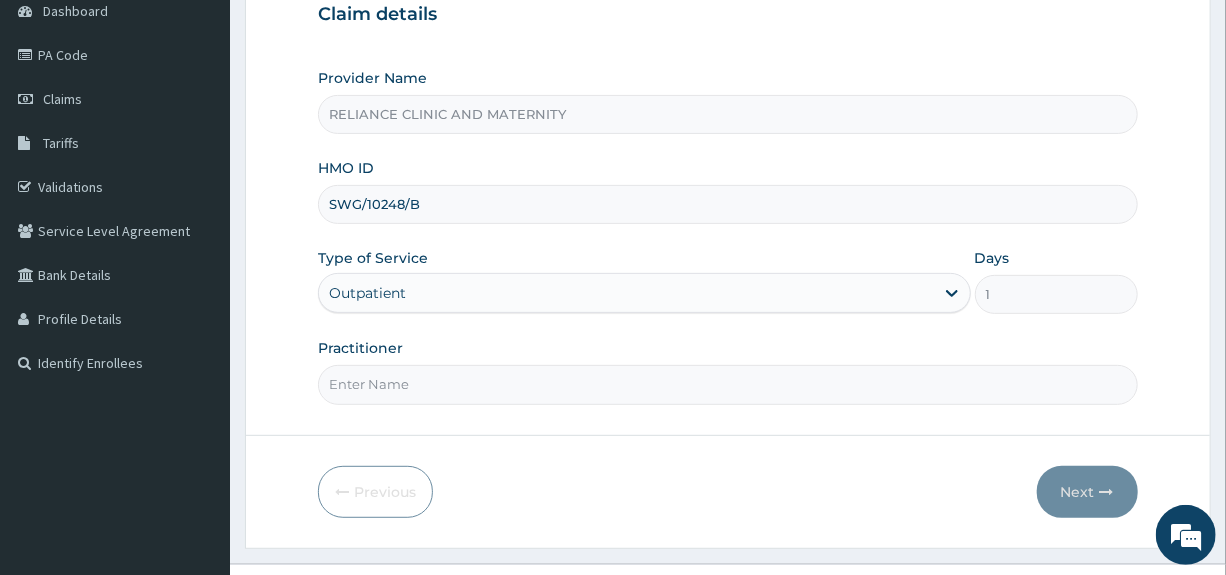 click on "Practitioner" at bounding box center [727, 384] 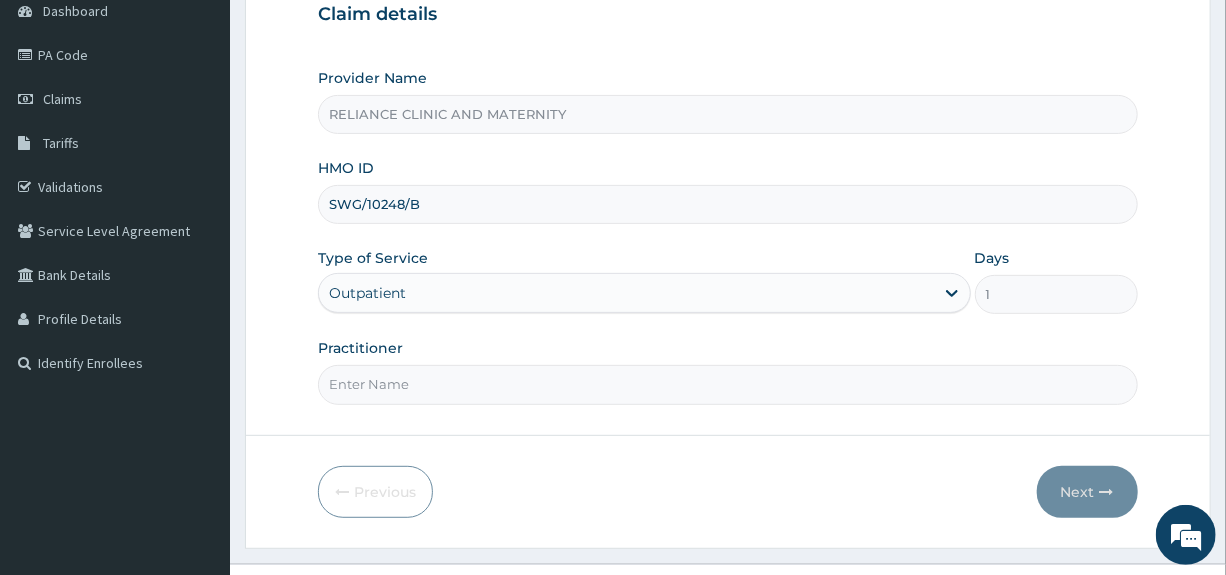 type on "Dr Ibrahim" 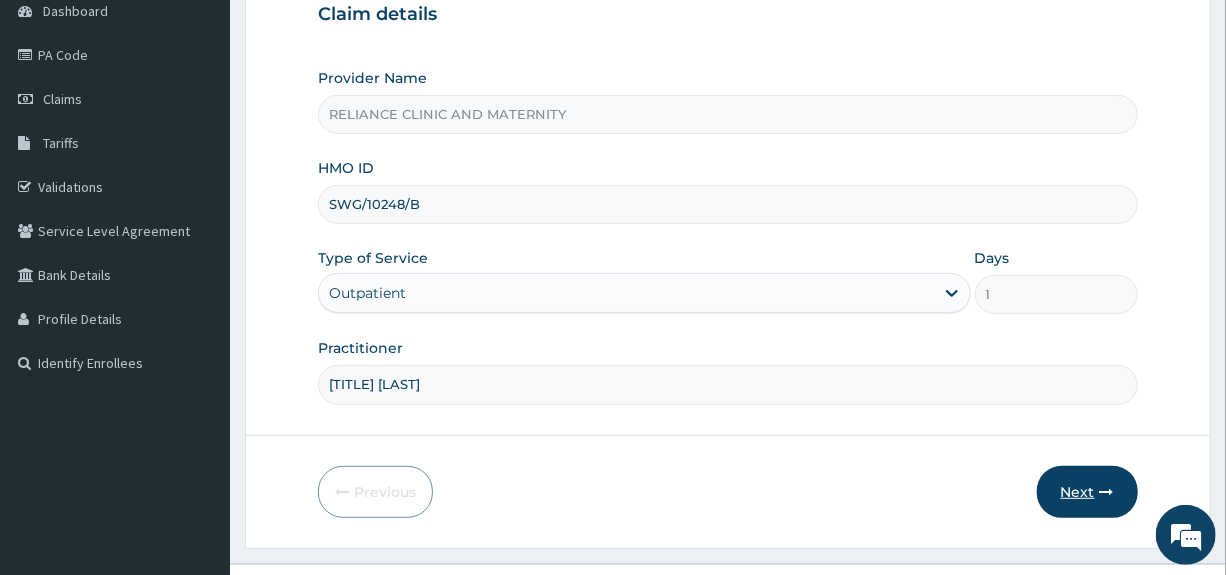 click on "Next" at bounding box center [1087, 492] 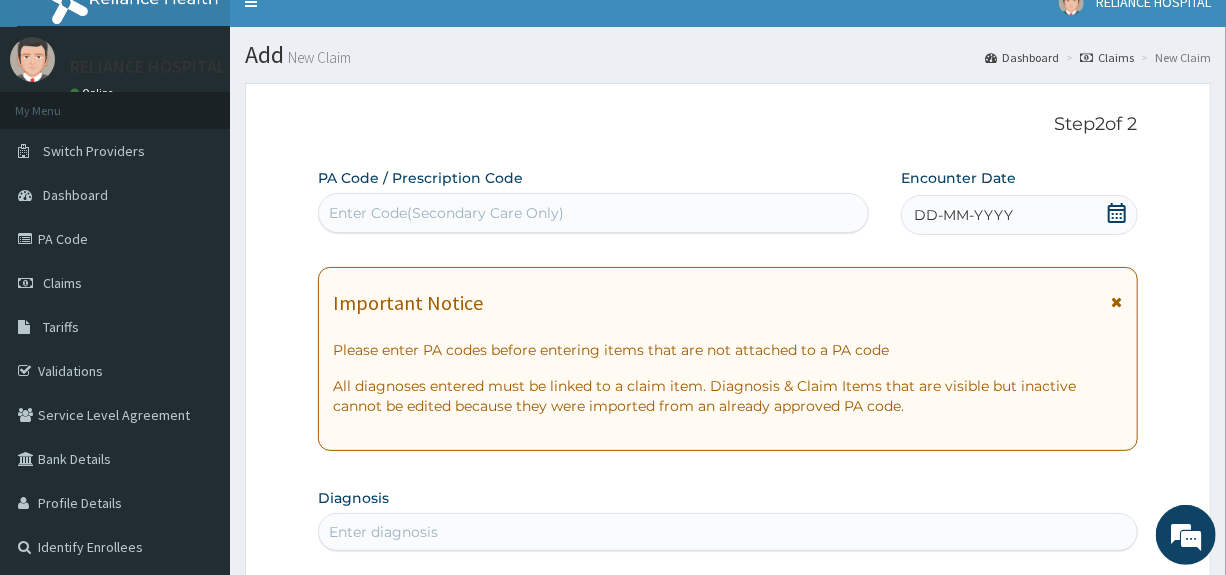 scroll, scrollTop: 3, scrollLeft: 0, axis: vertical 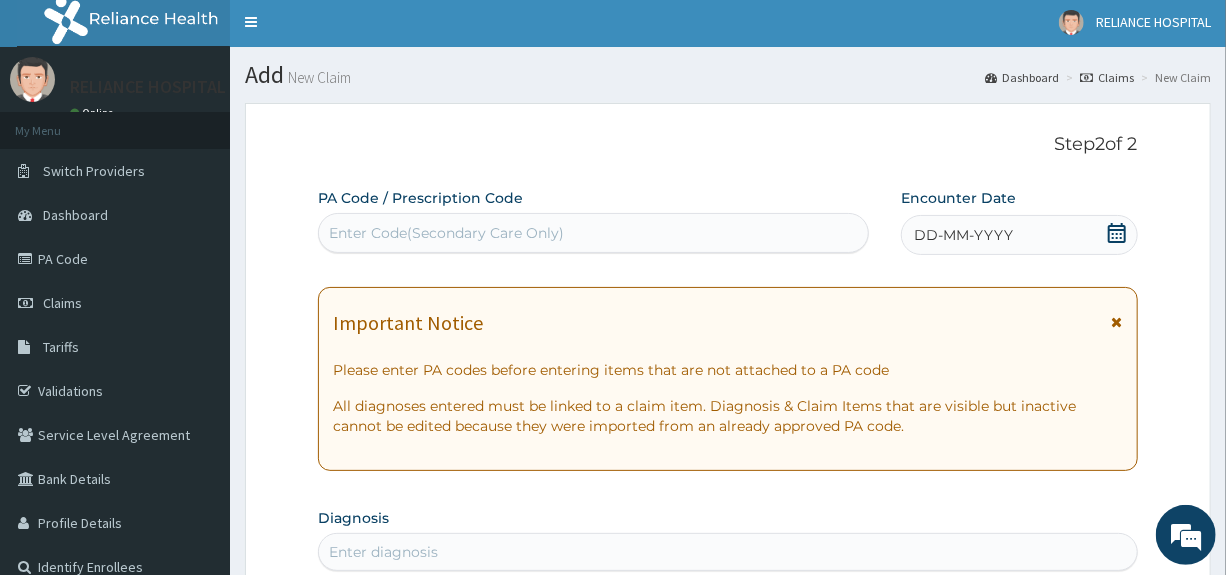 click 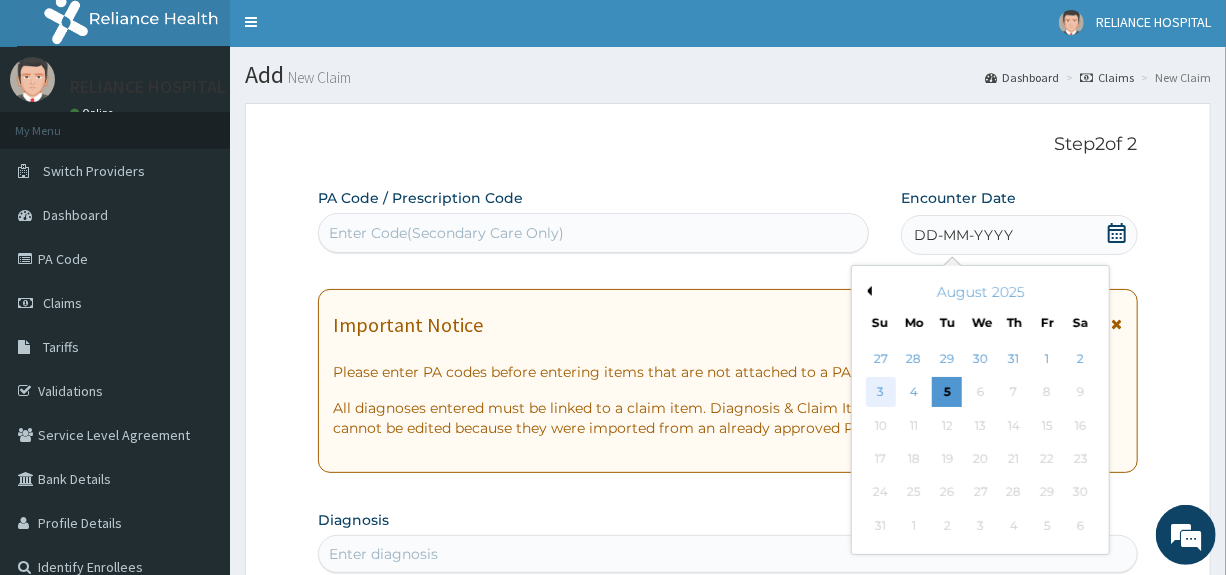 click on "3" at bounding box center (881, 393) 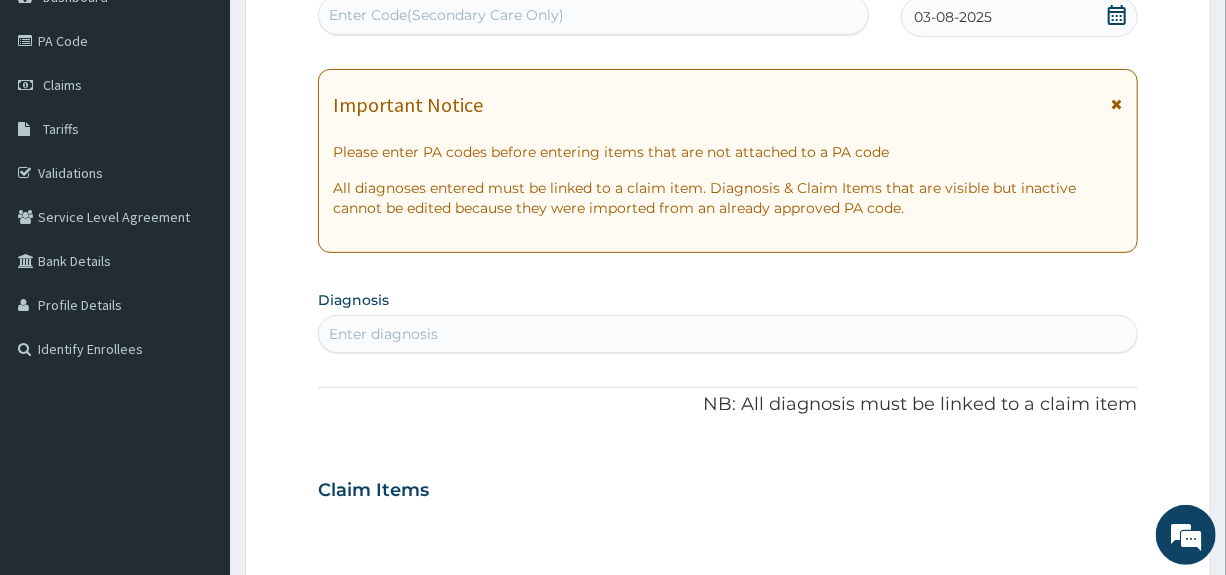 scroll, scrollTop: 378, scrollLeft: 0, axis: vertical 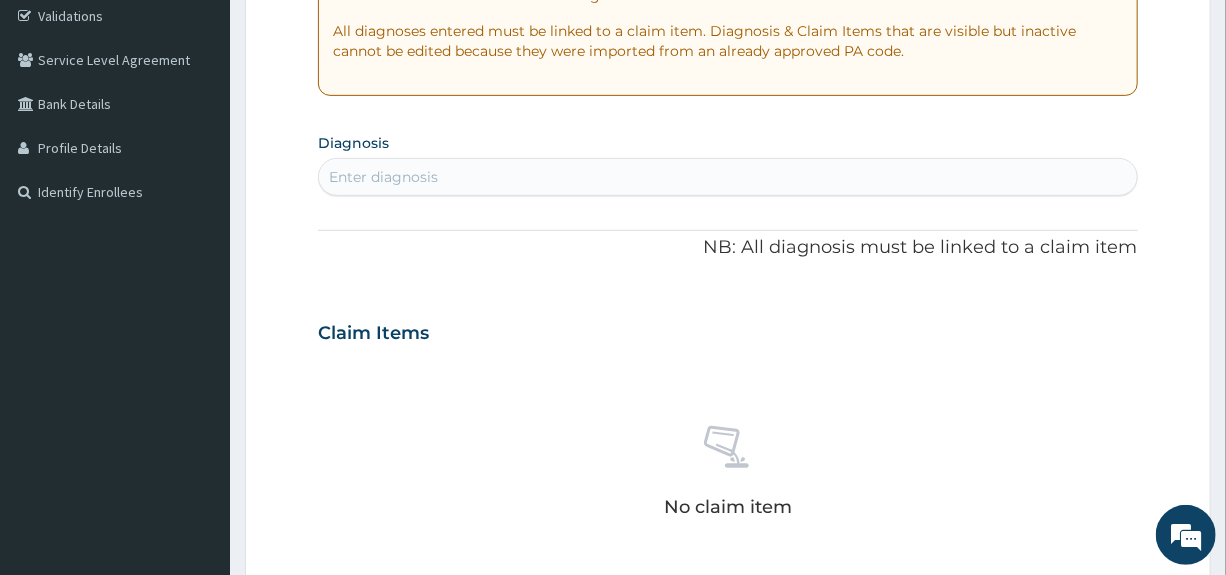 click on "Enter diagnosis" at bounding box center (727, 177) 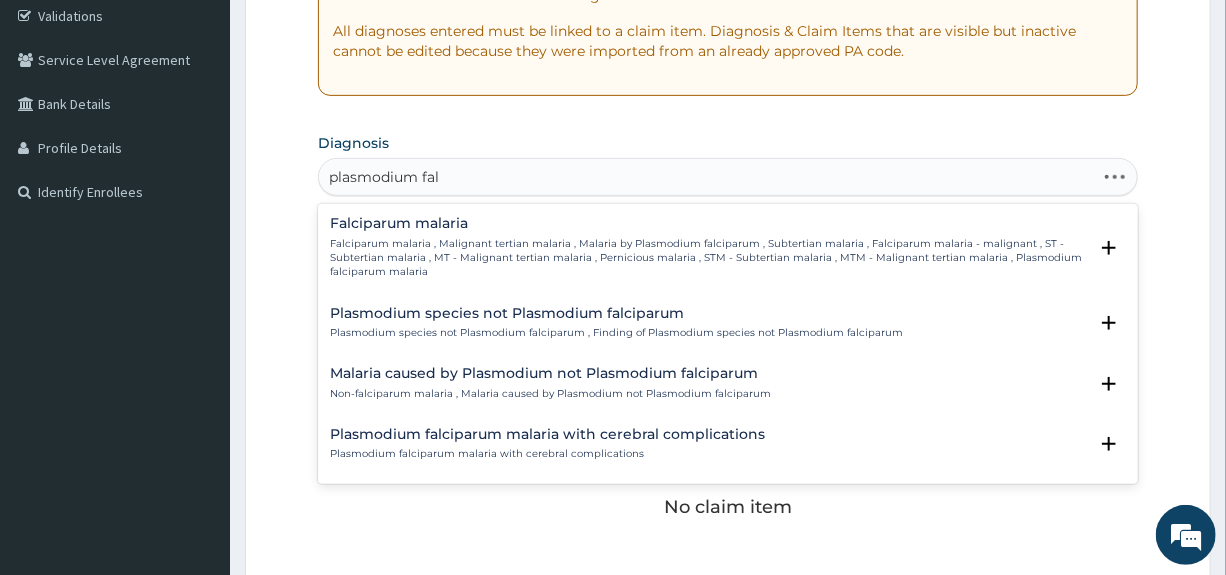 type on "plasmodium falc" 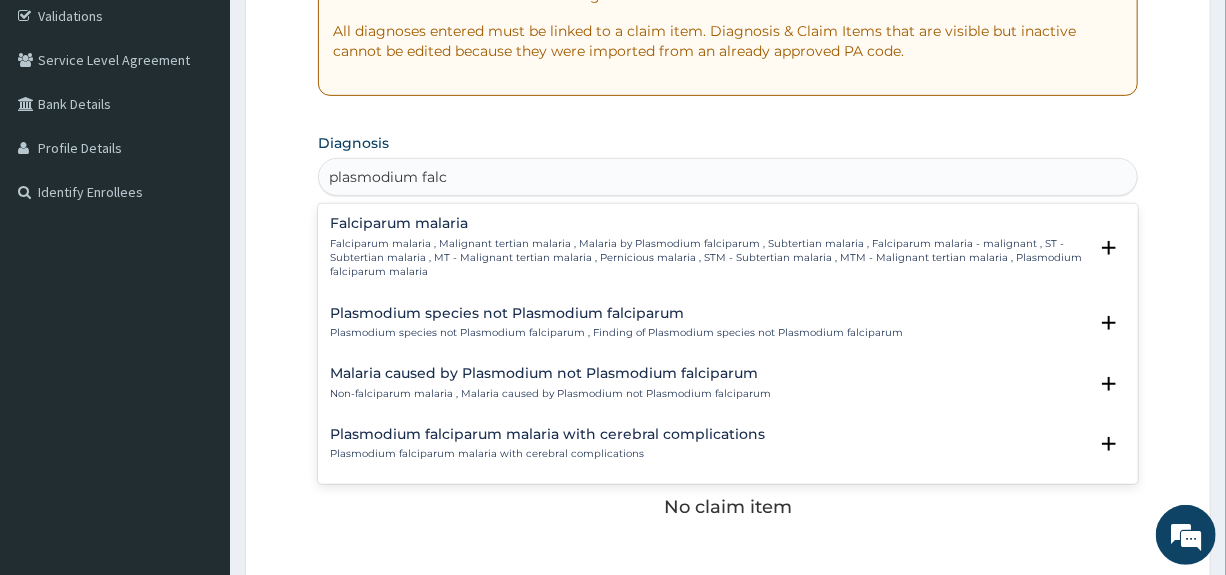 click on "Falciparum malaria" at bounding box center (708, 223) 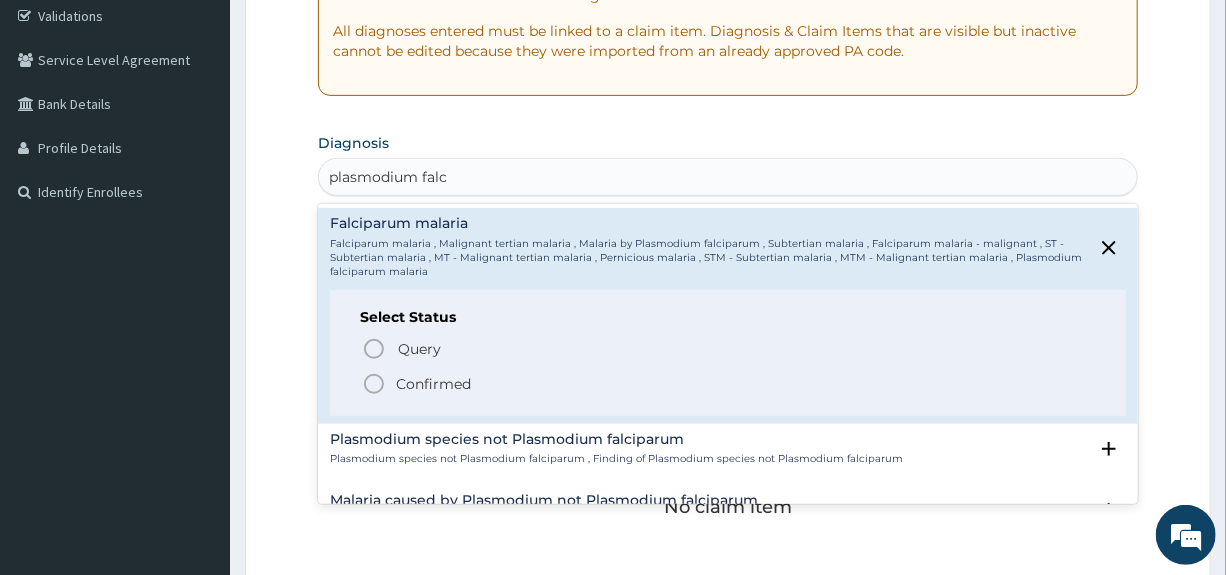 click on "Confirmed" at bounding box center (433, 384) 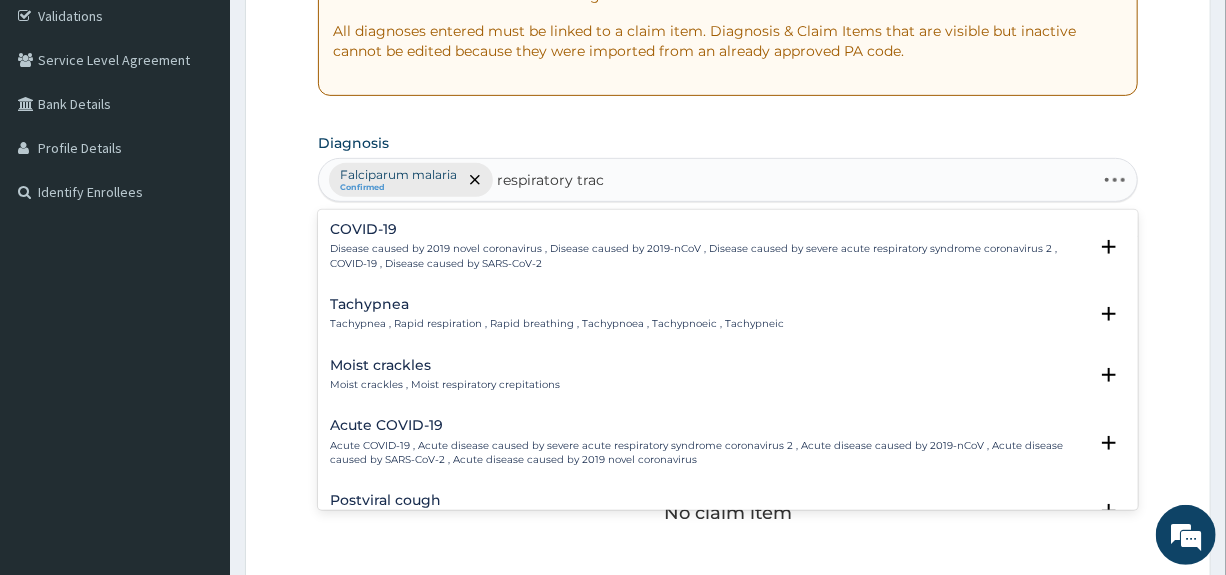 type on "respiratory tract" 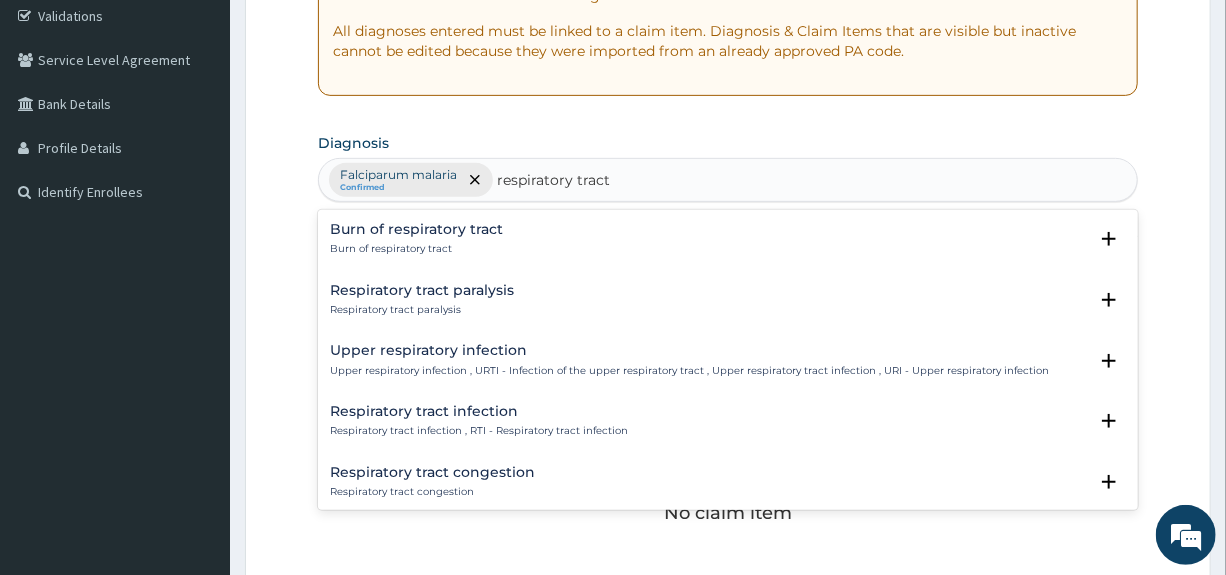 click on "Respiratory tract infection" at bounding box center [479, 411] 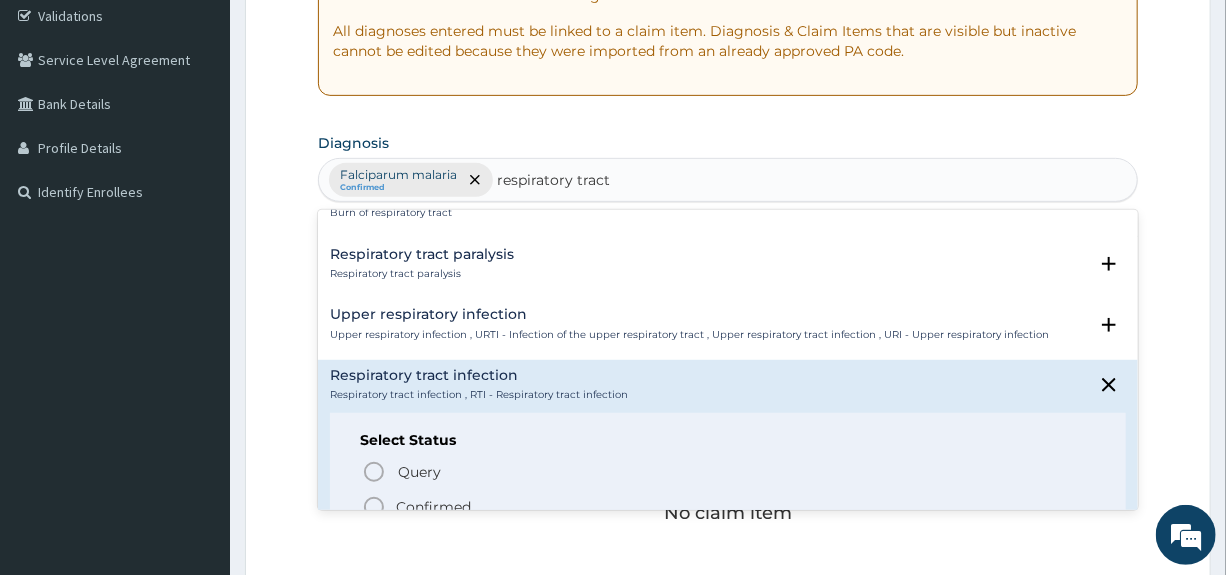 scroll, scrollTop: 72, scrollLeft: 0, axis: vertical 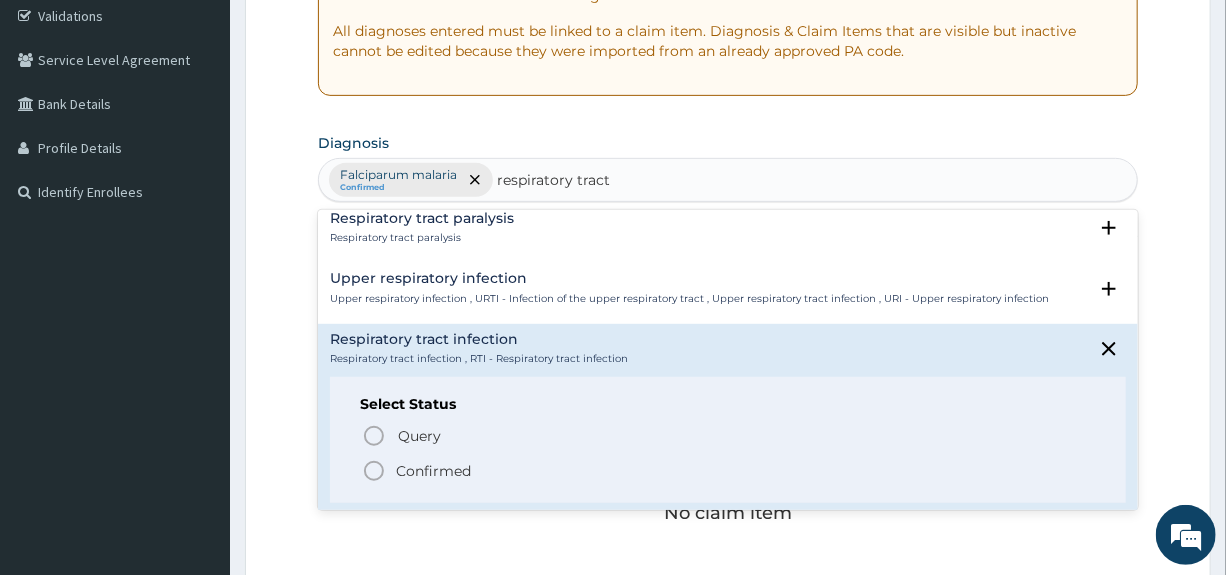click on "Confirmed" at bounding box center (433, 471) 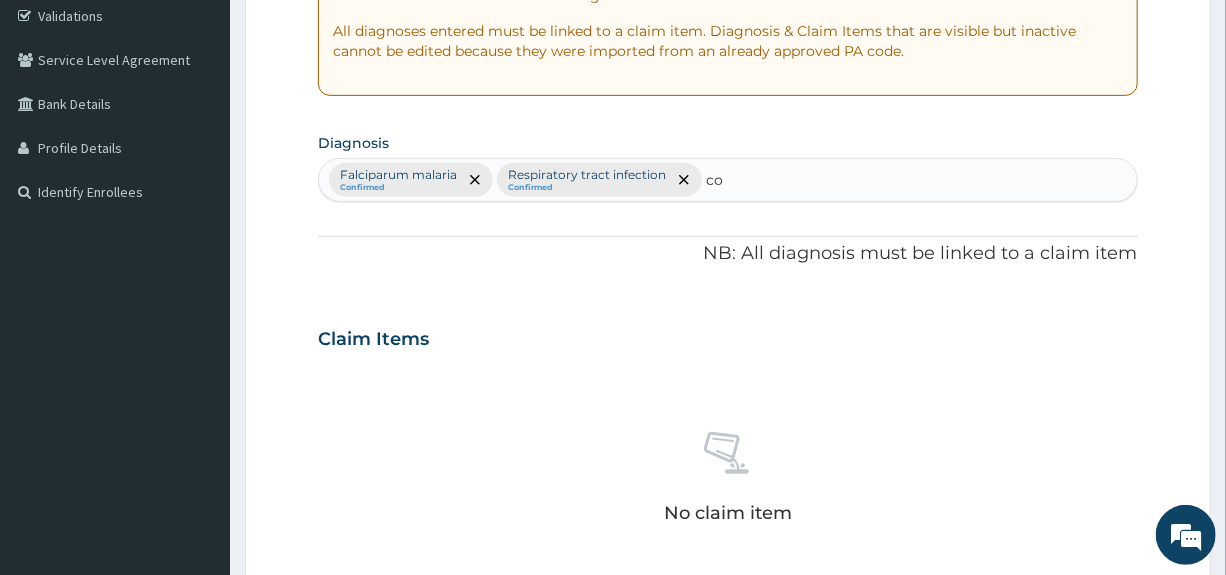 type on "c" 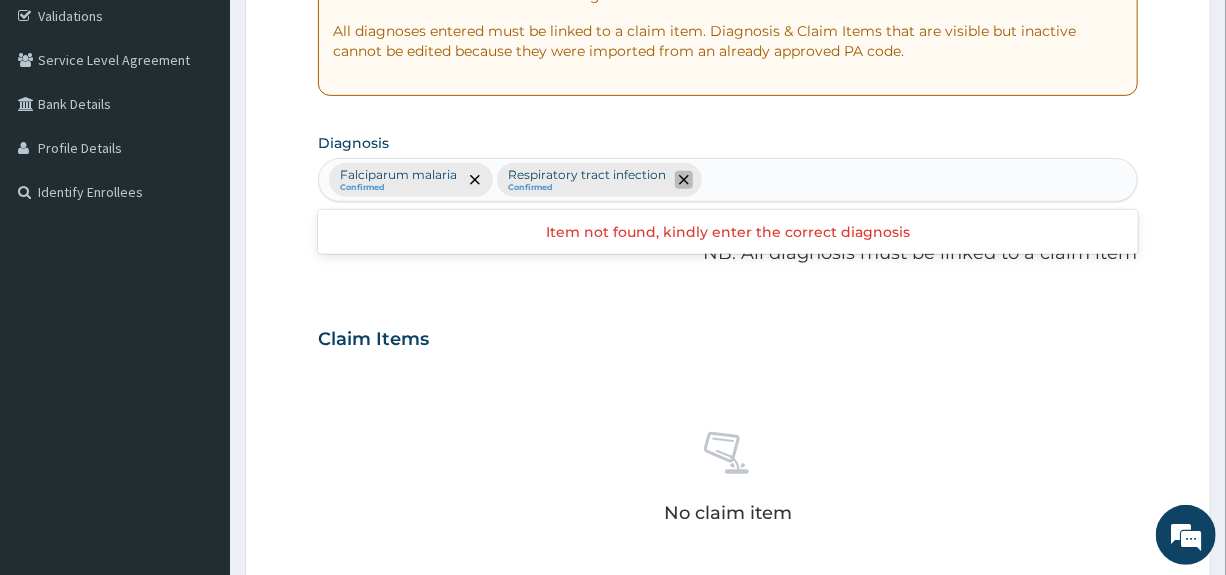 click 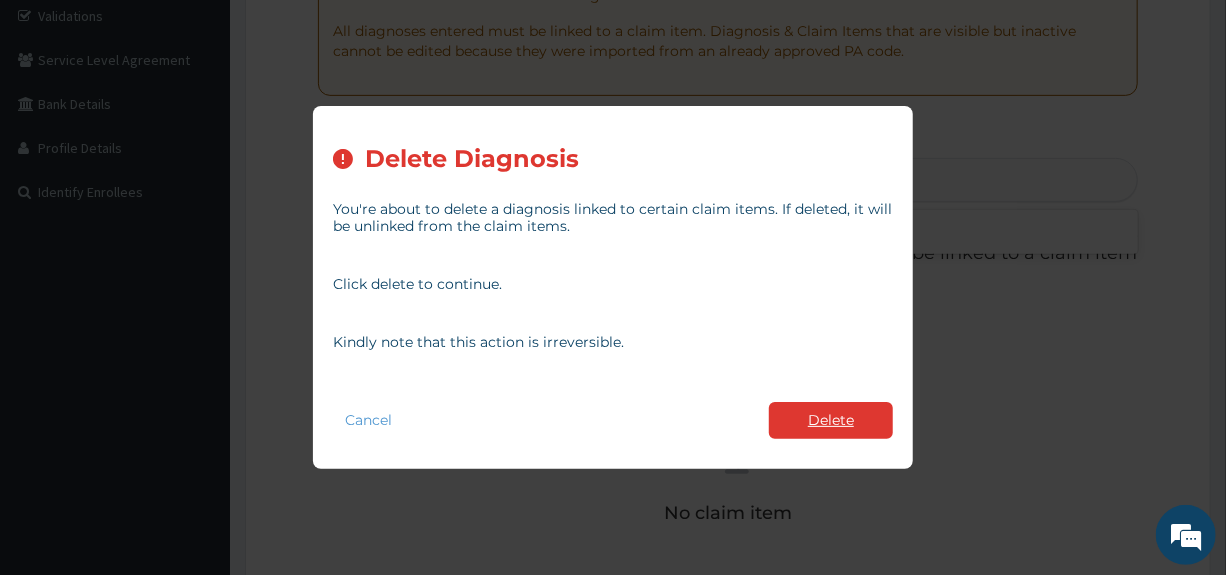 click on "Delete" at bounding box center [831, 420] 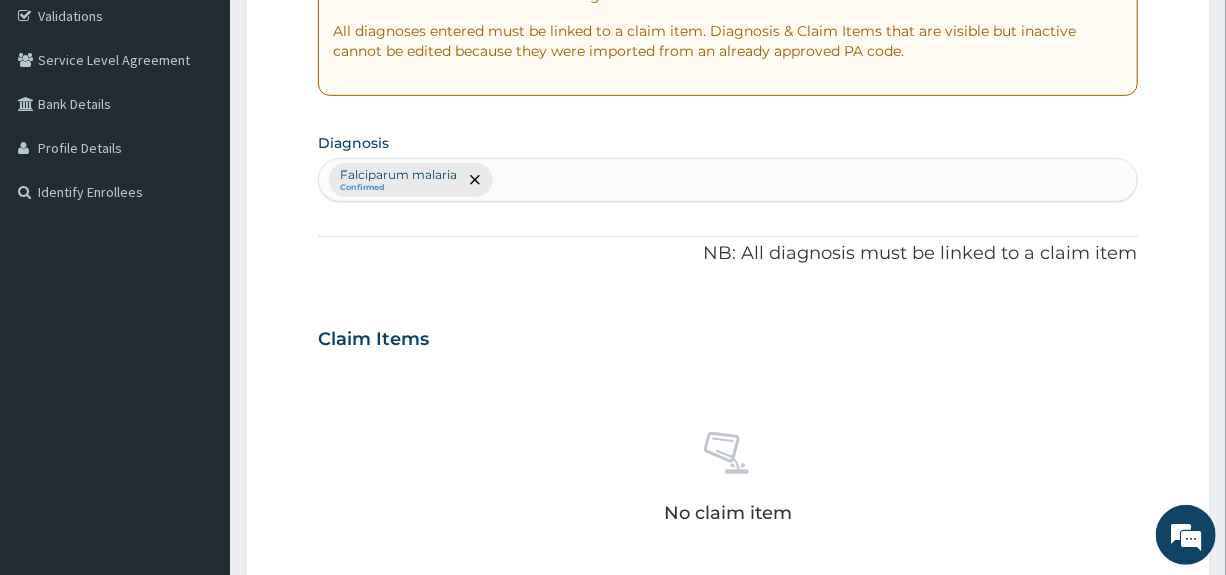 click on "Falciparum malaria Confirmed" at bounding box center (727, 180) 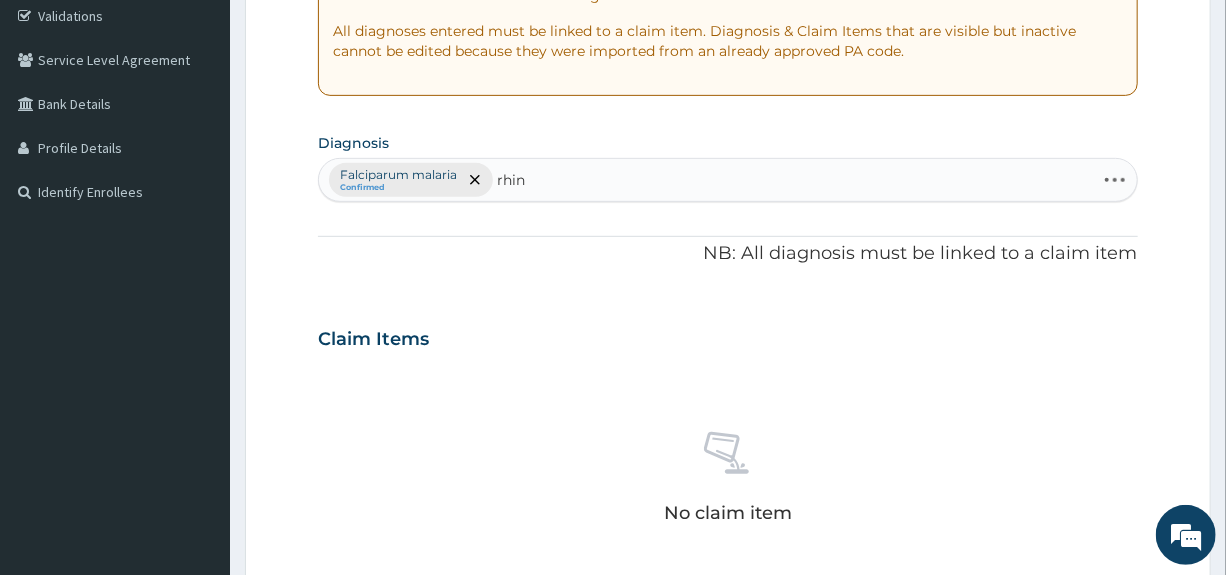 type on "rhini" 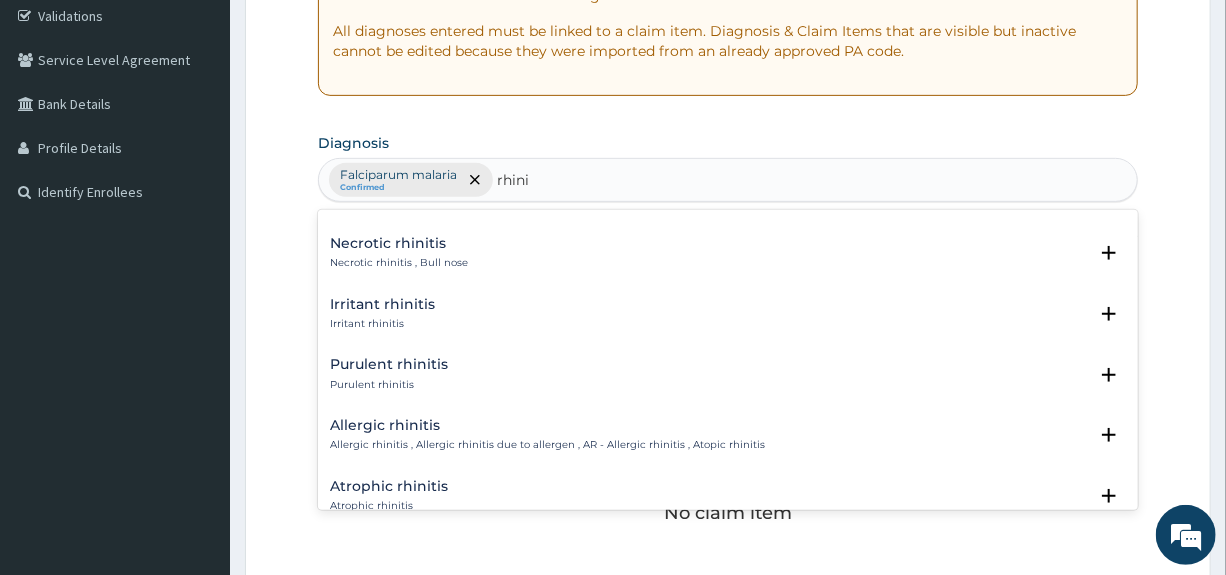 scroll, scrollTop: 435, scrollLeft: 0, axis: vertical 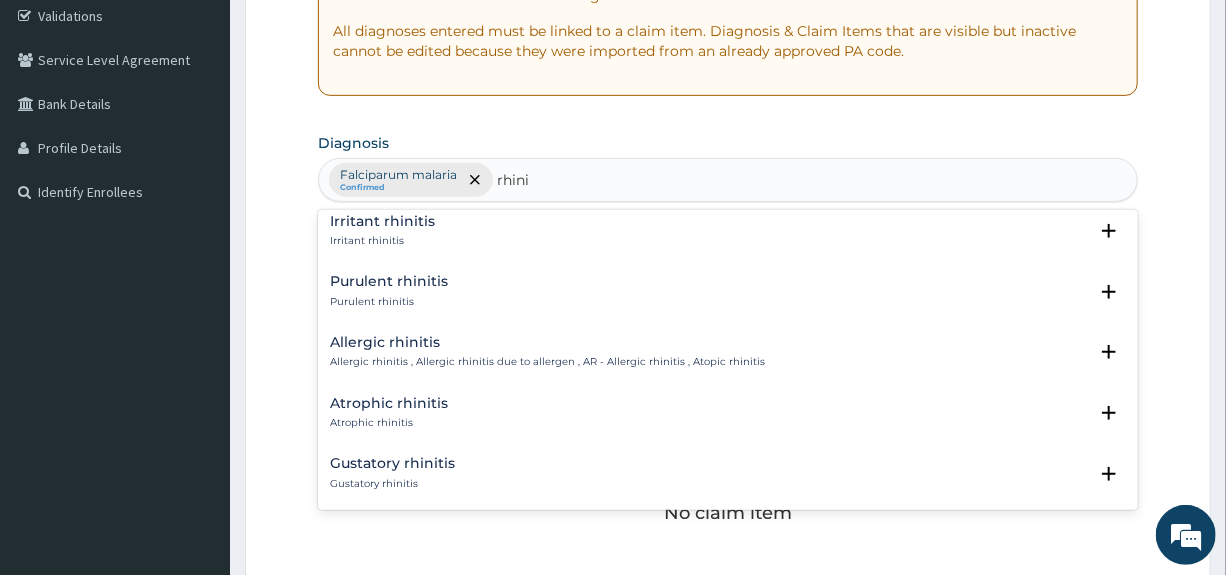 click on "Allergic rhinitis" at bounding box center [547, 342] 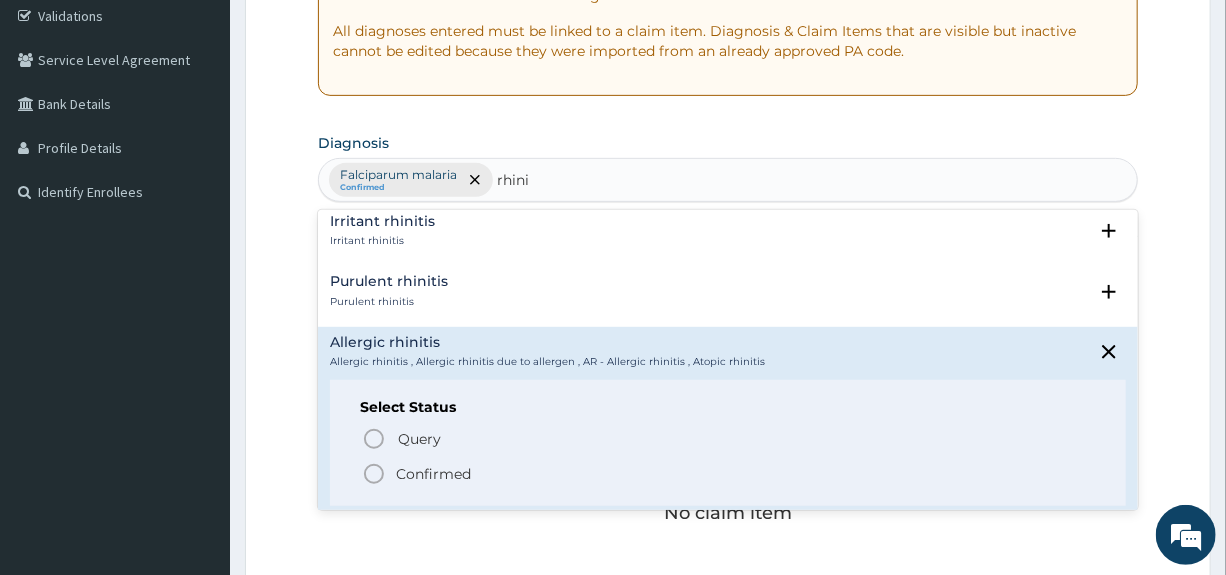 click on "Confirmed" at bounding box center (433, 474) 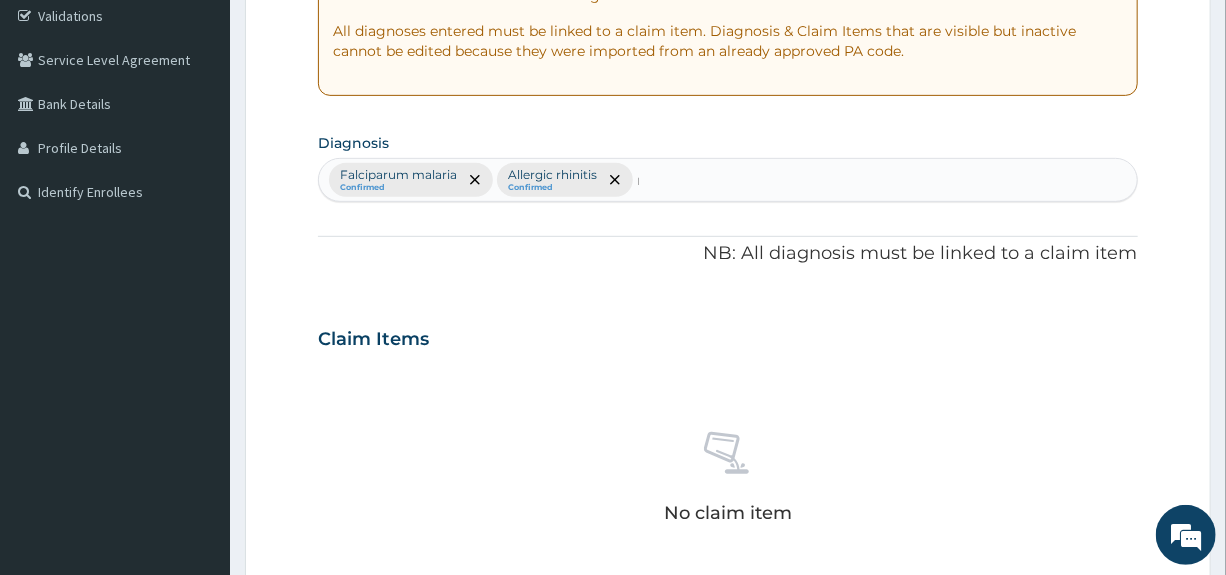 type 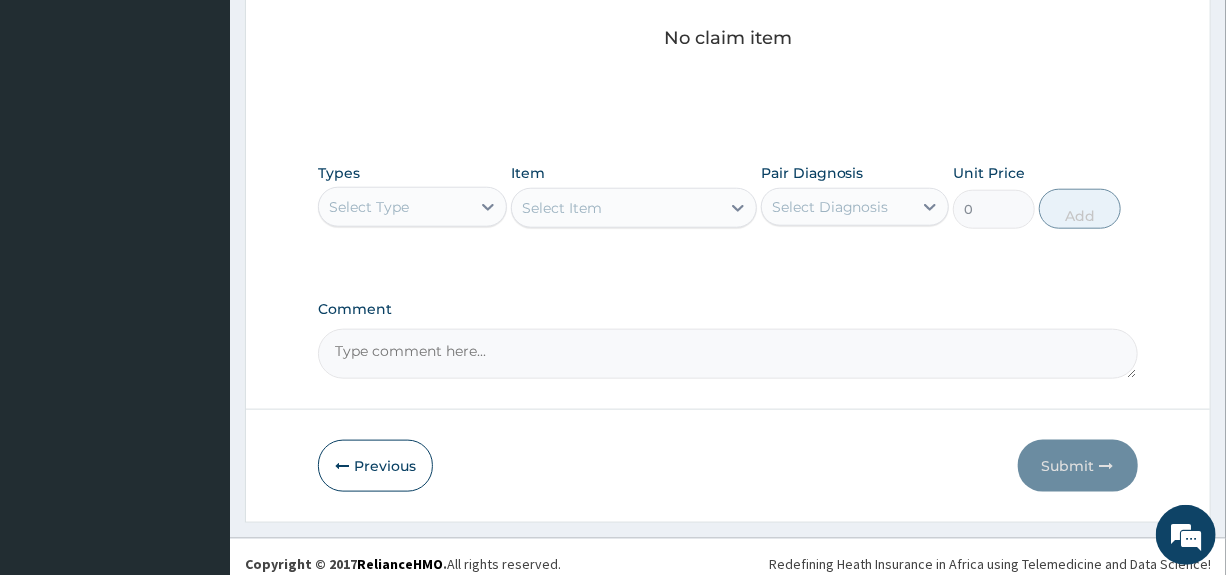 scroll, scrollTop: 865, scrollLeft: 0, axis: vertical 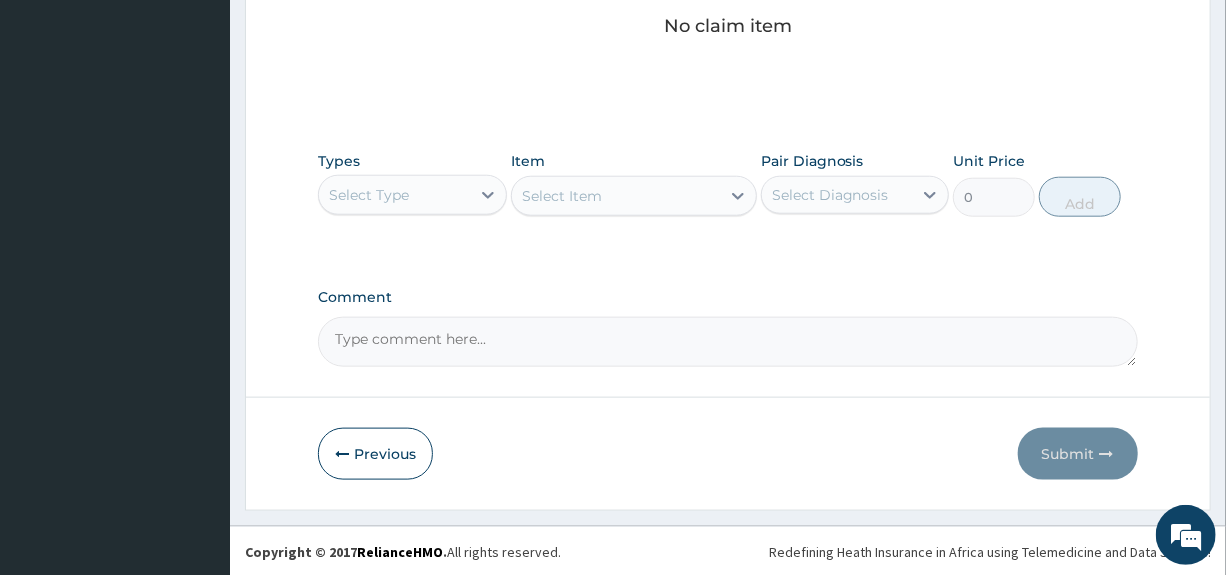 click on "Select Type" at bounding box center (394, 195) 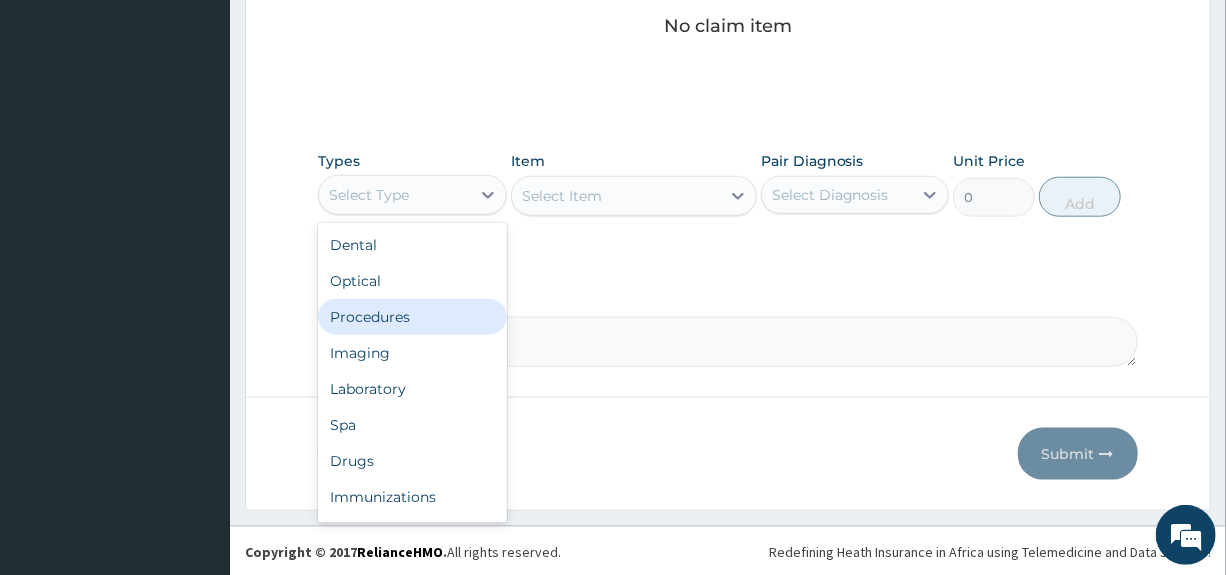 click on "Procedures" at bounding box center [412, 317] 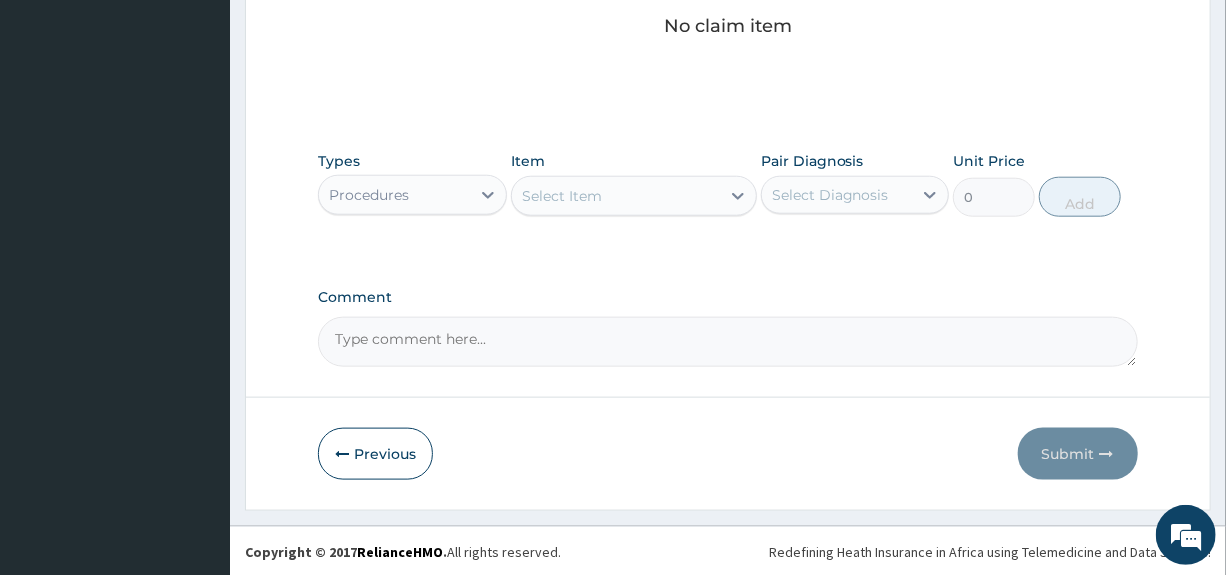 click on "Select Item" at bounding box center [616, 196] 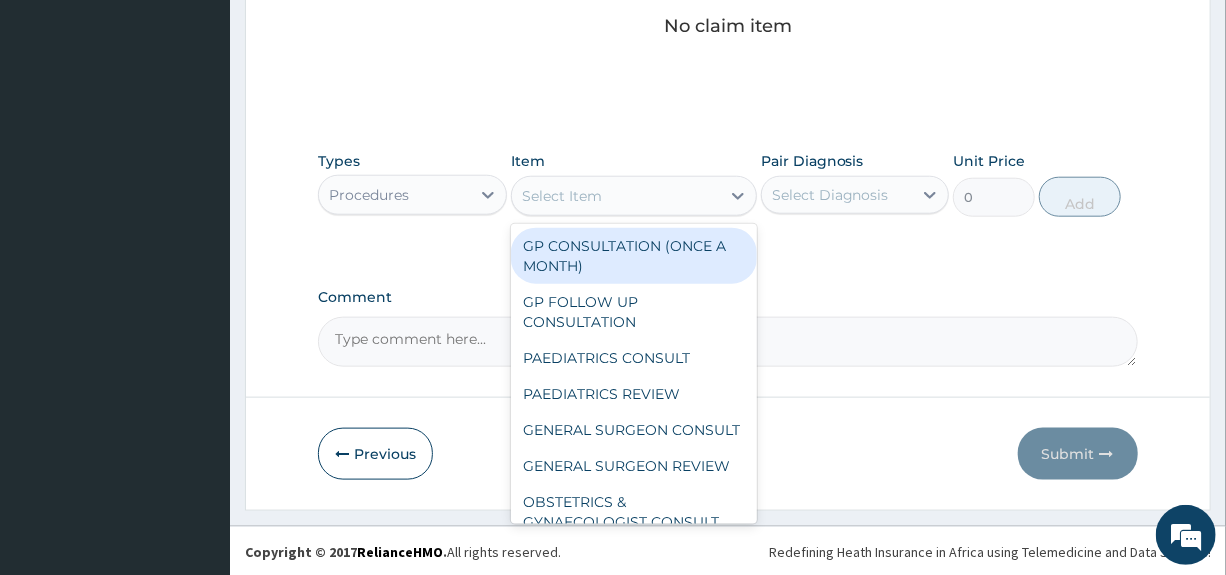 click on "GP CONSULTATION (ONCE A MONTH)" at bounding box center (634, 256) 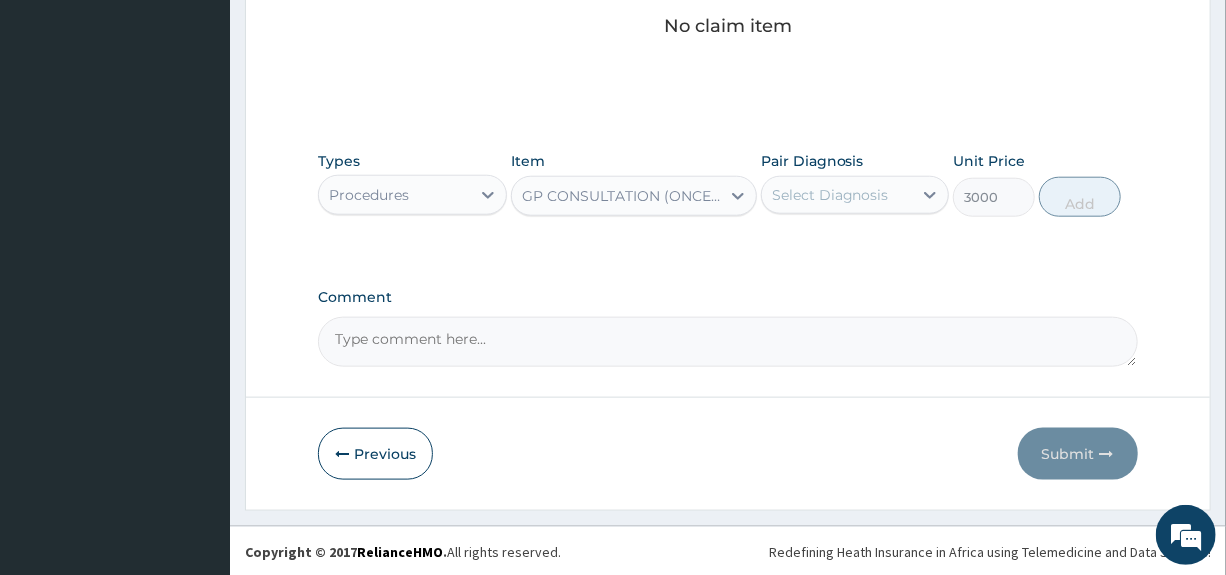click on "Select Diagnosis" at bounding box center [830, 195] 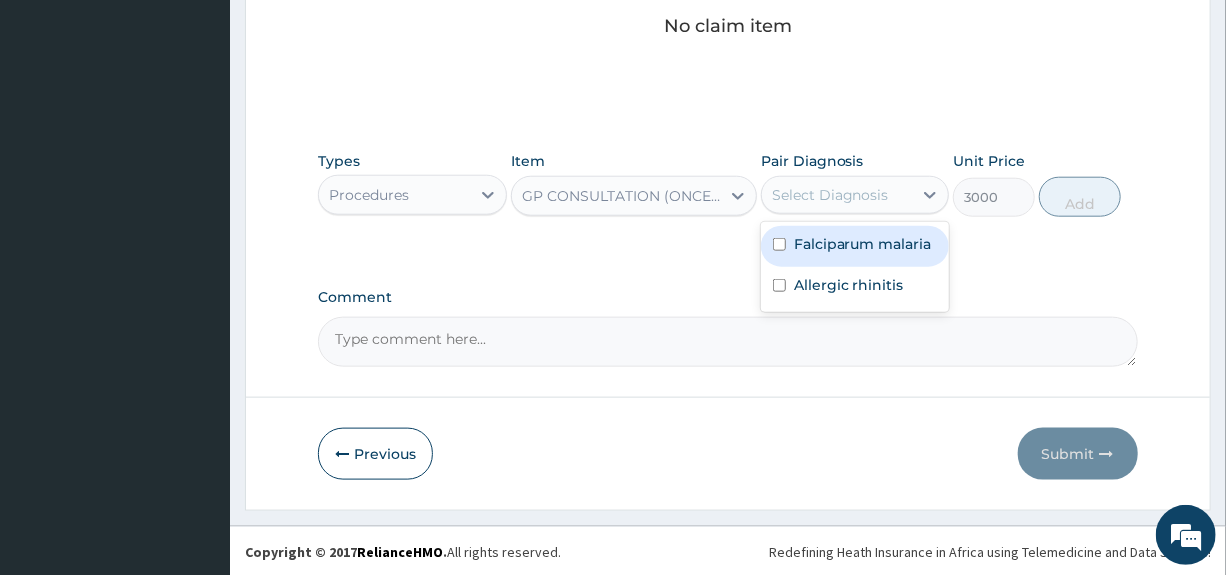 click on "Falciparum malaria" at bounding box center [863, 244] 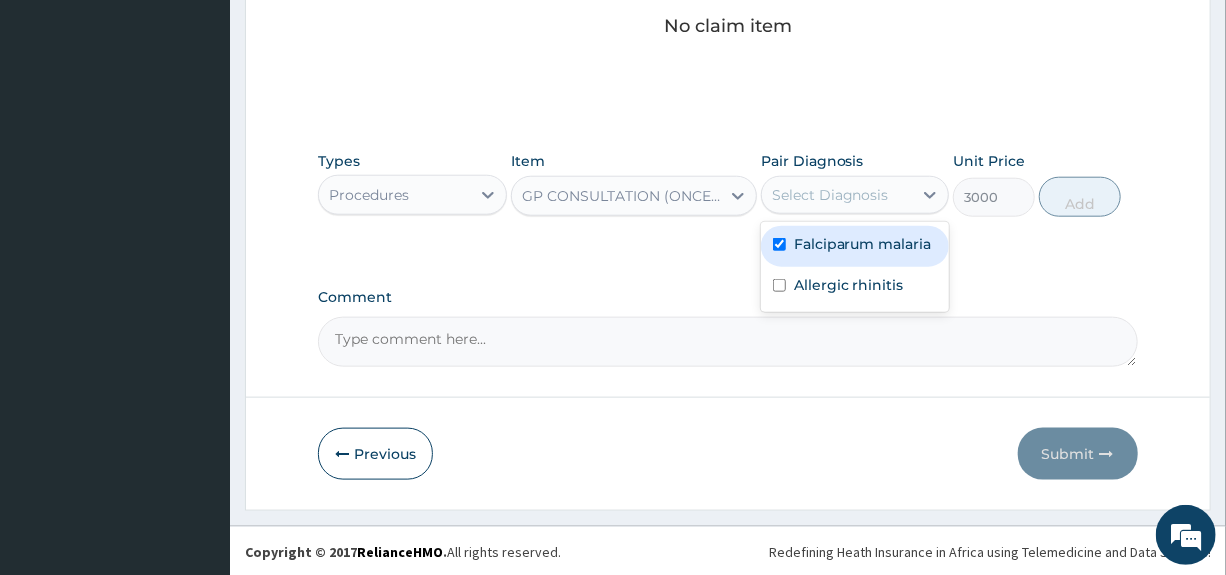 checkbox on "true" 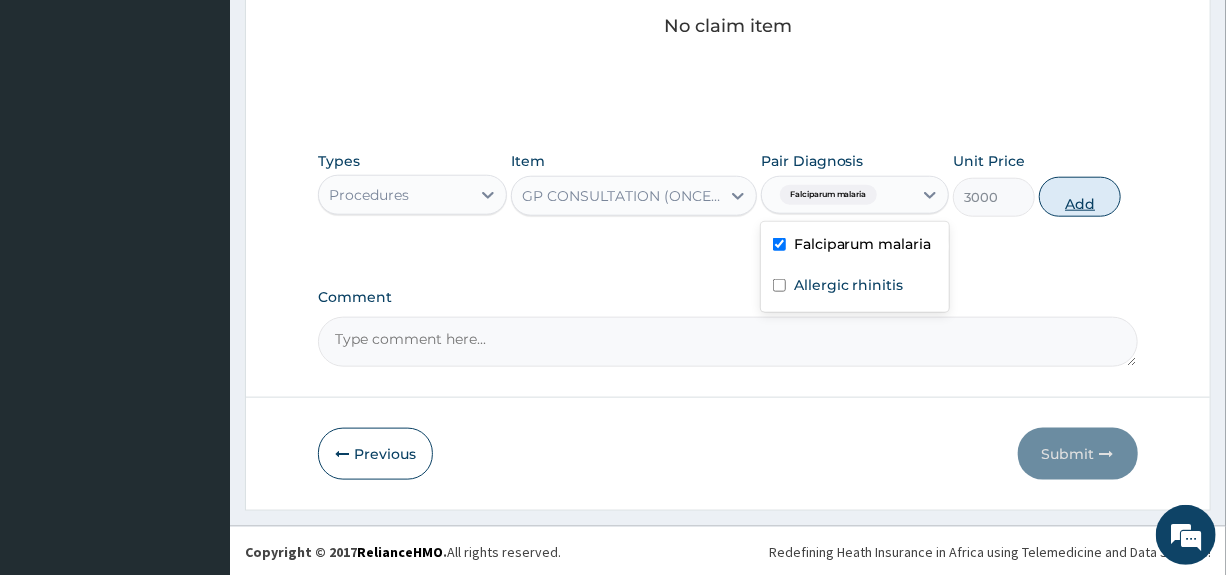 click on "Add" at bounding box center (1080, 197) 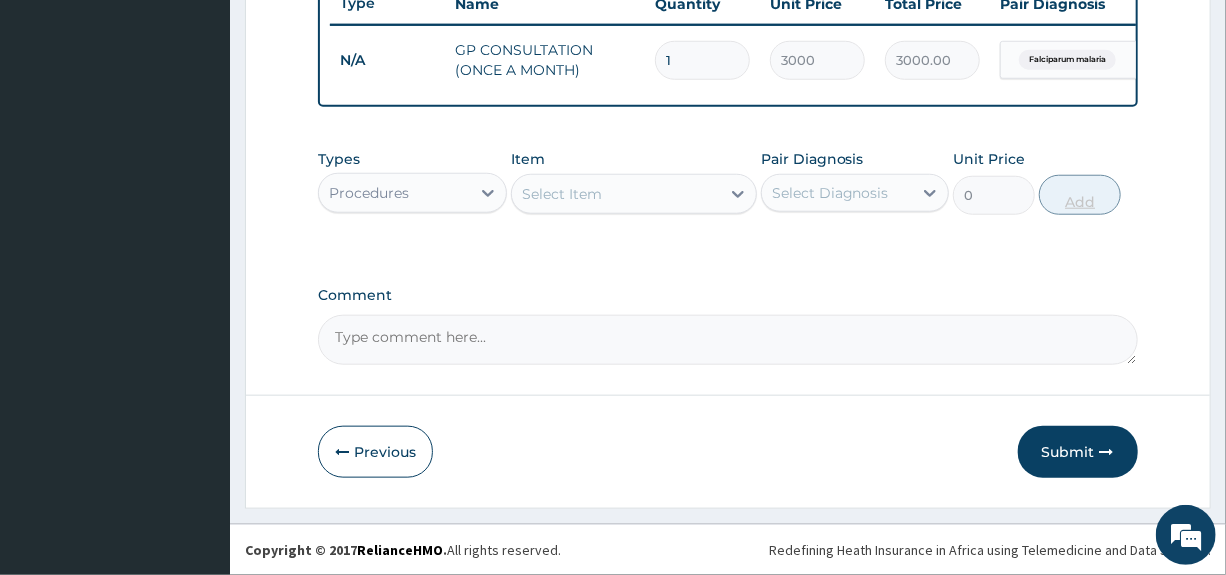 scroll, scrollTop: 785, scrollLeft: 0, axis: vertical 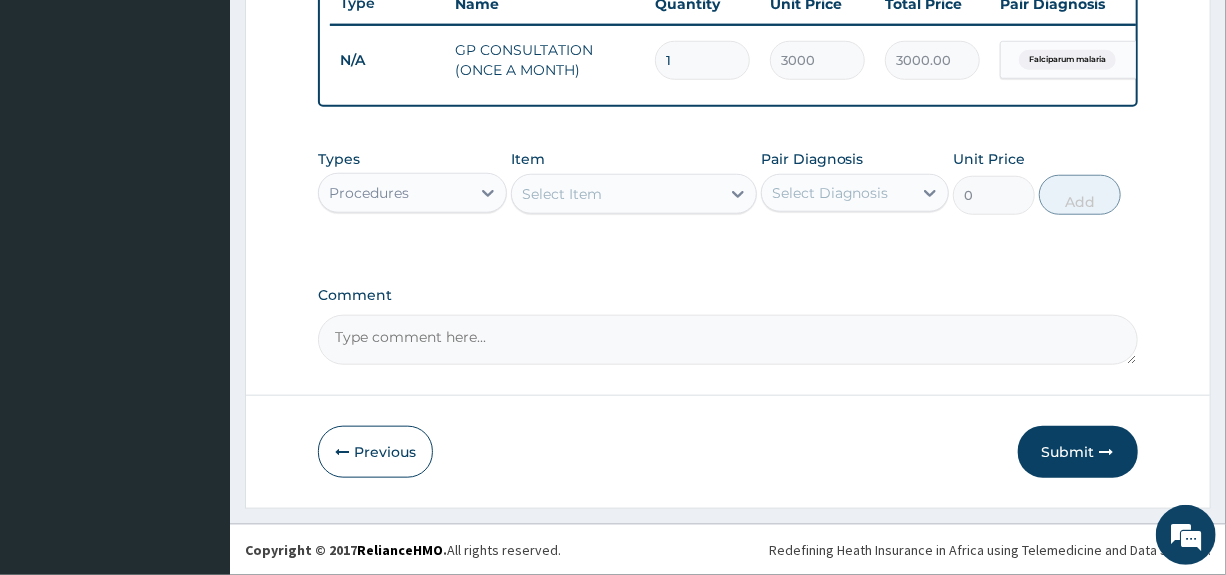 click on "Procedures" at bounding box center (394, 193) 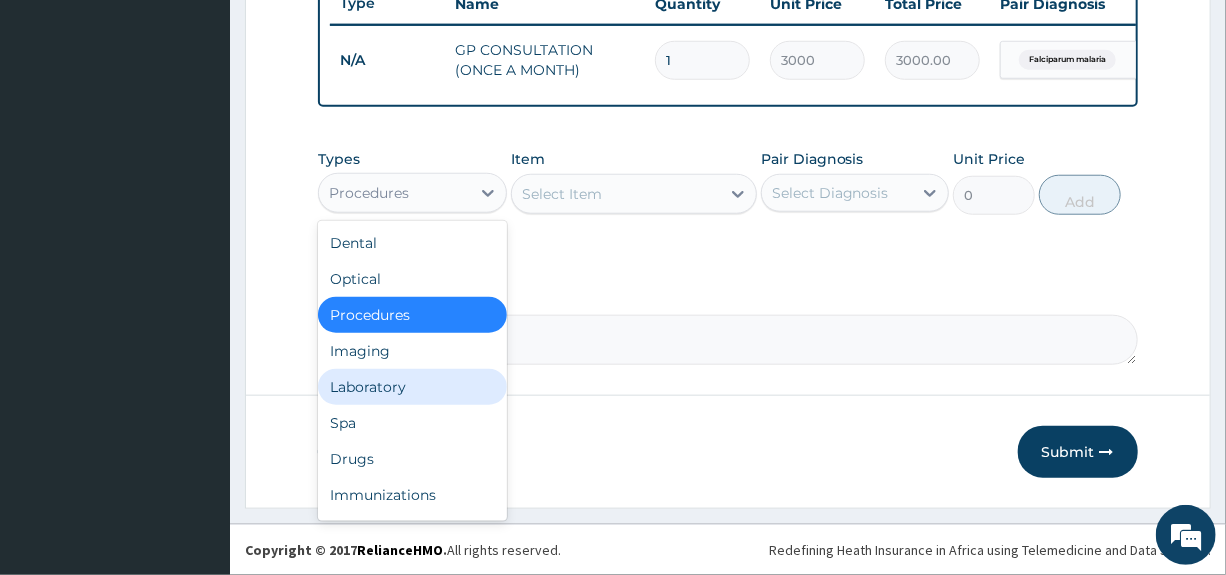 click on "Laboratory" at bounding box center (412, 387) 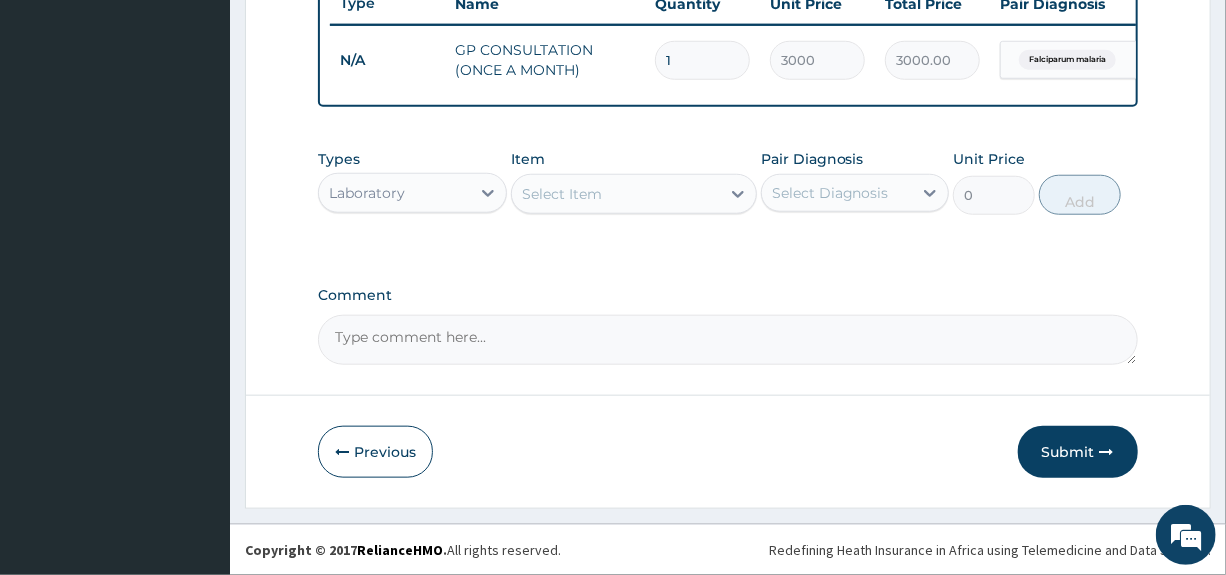 click on "Select Item" at bounding box center [616, 194] 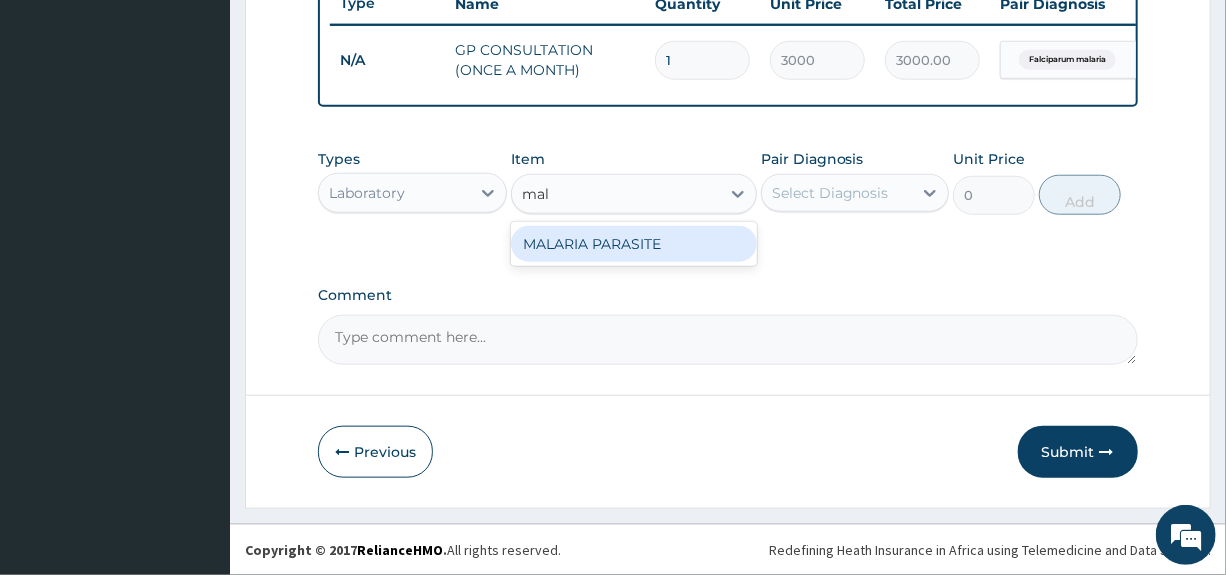 type on "mala" 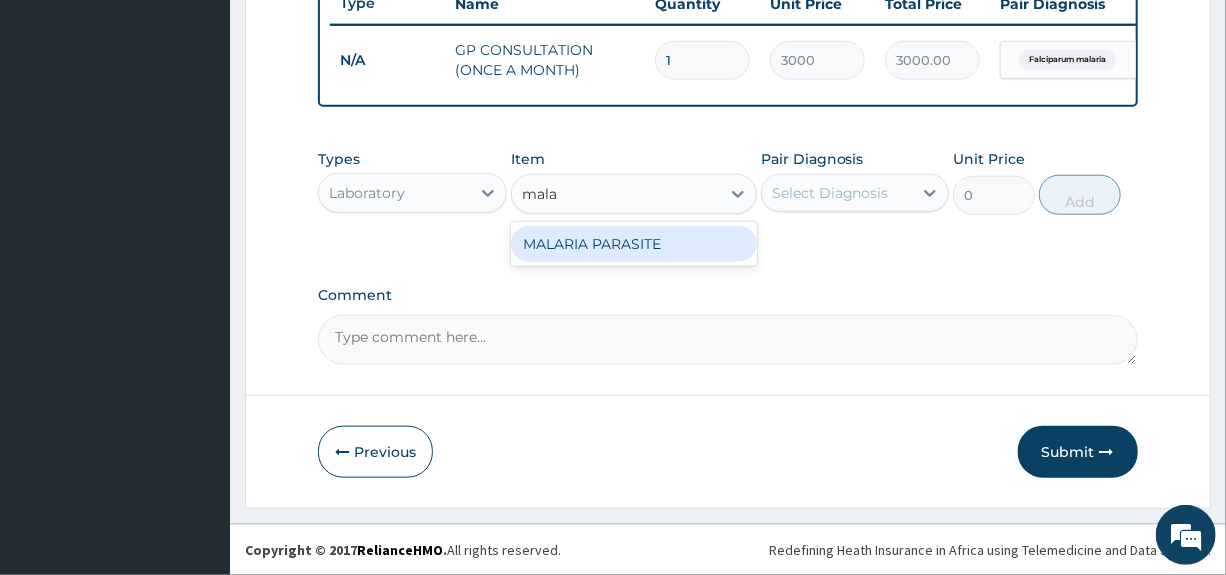 click on "MALARIA PARASITE" at bounding box center (634, 244) 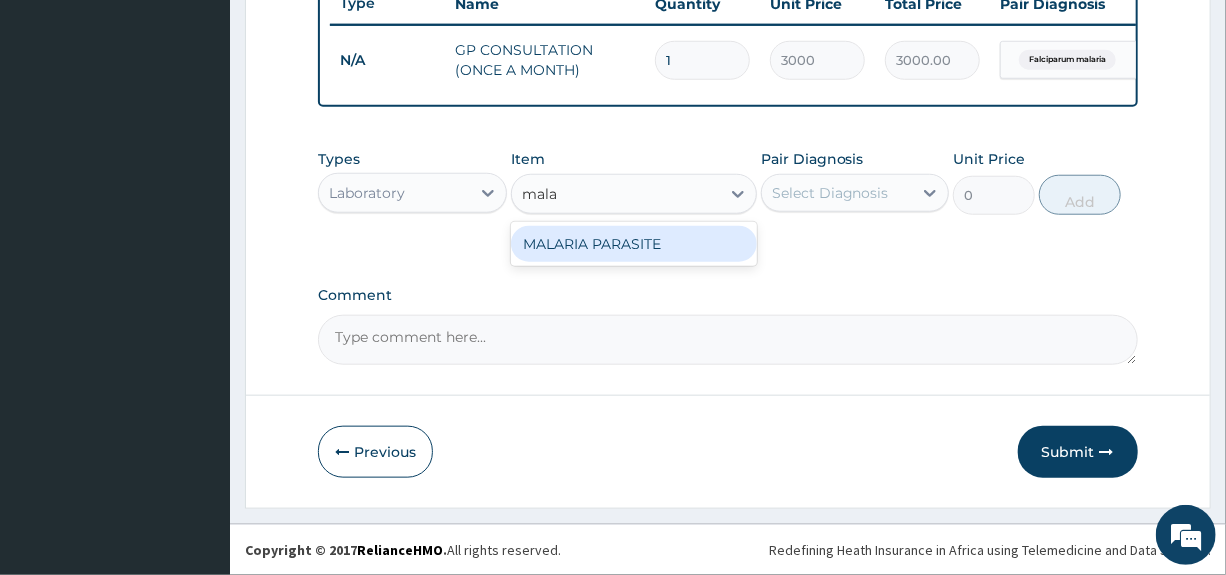 type 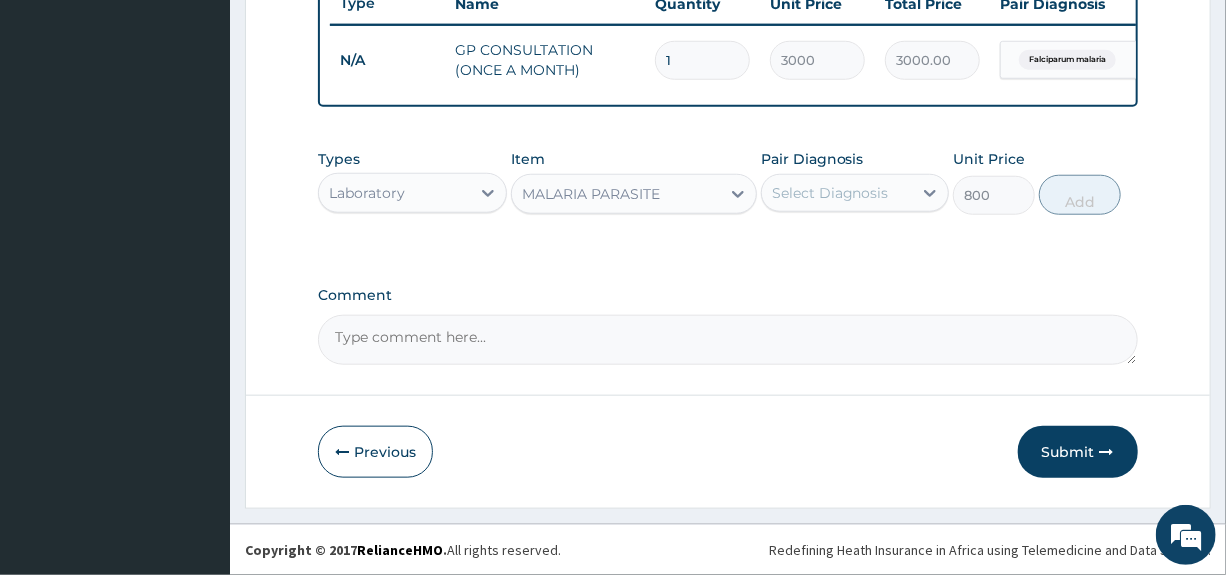 click on "Select Diagnosis" at bounding box center [830, 193] 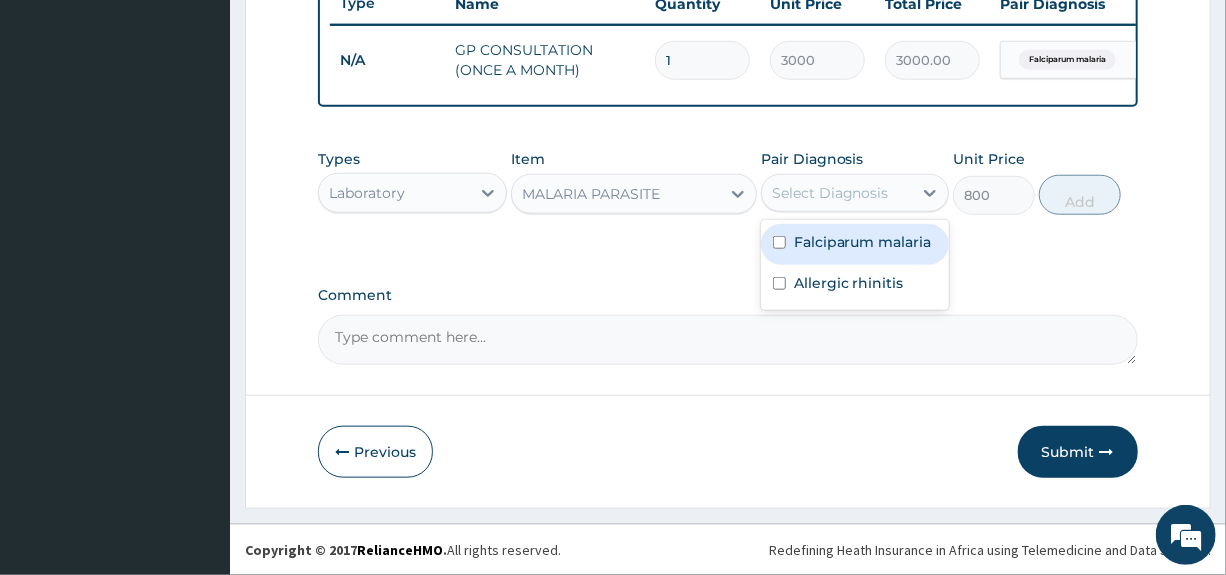 click on "Falciparum malaria" at bounding box center [863, 242] 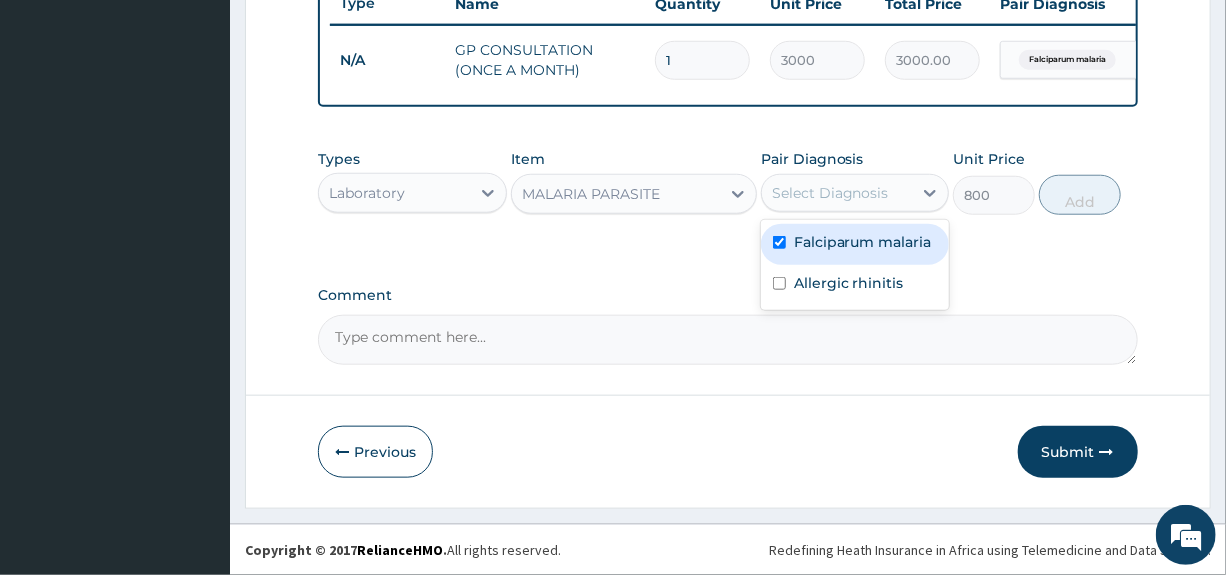 checkbox on "true" 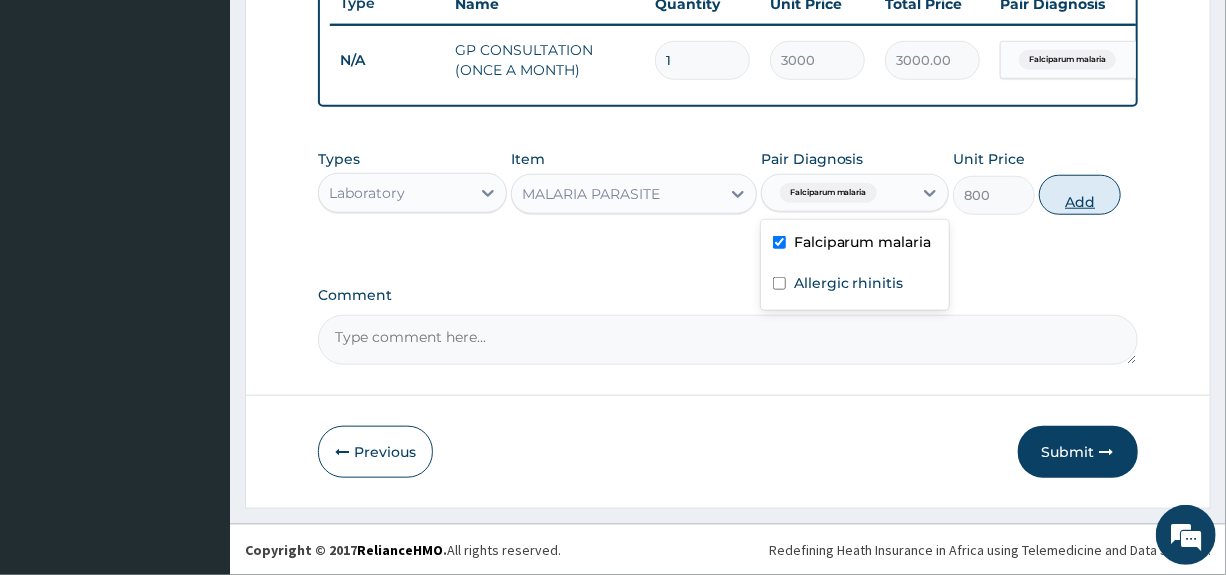 click on "Add" at bounding box center (1080, 195) 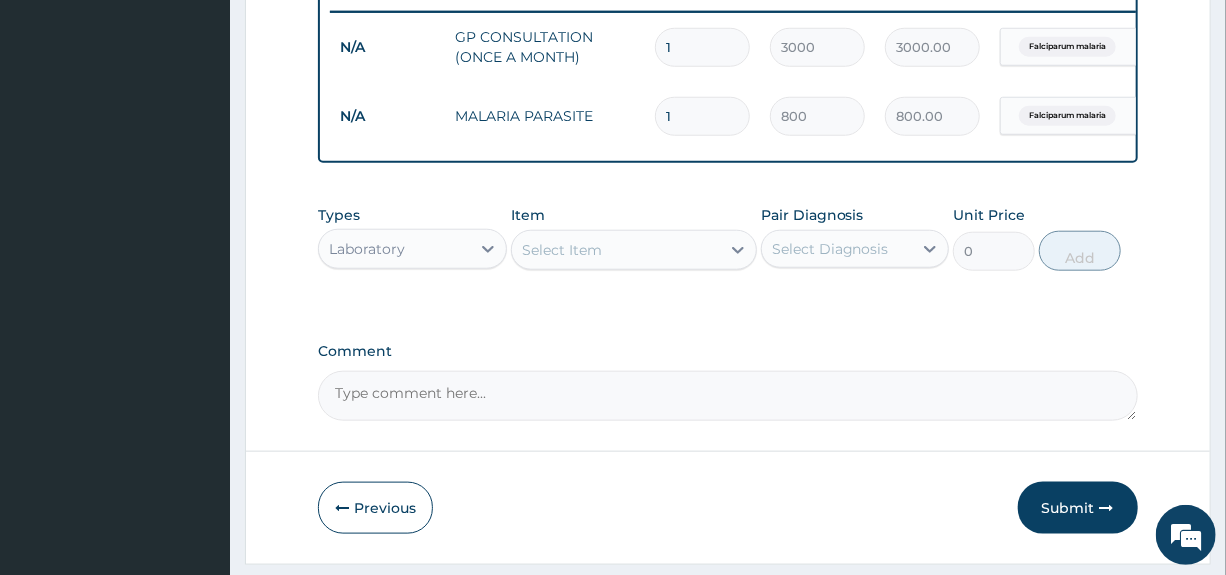click on "Laboratory" at bounding box center (394, 249) 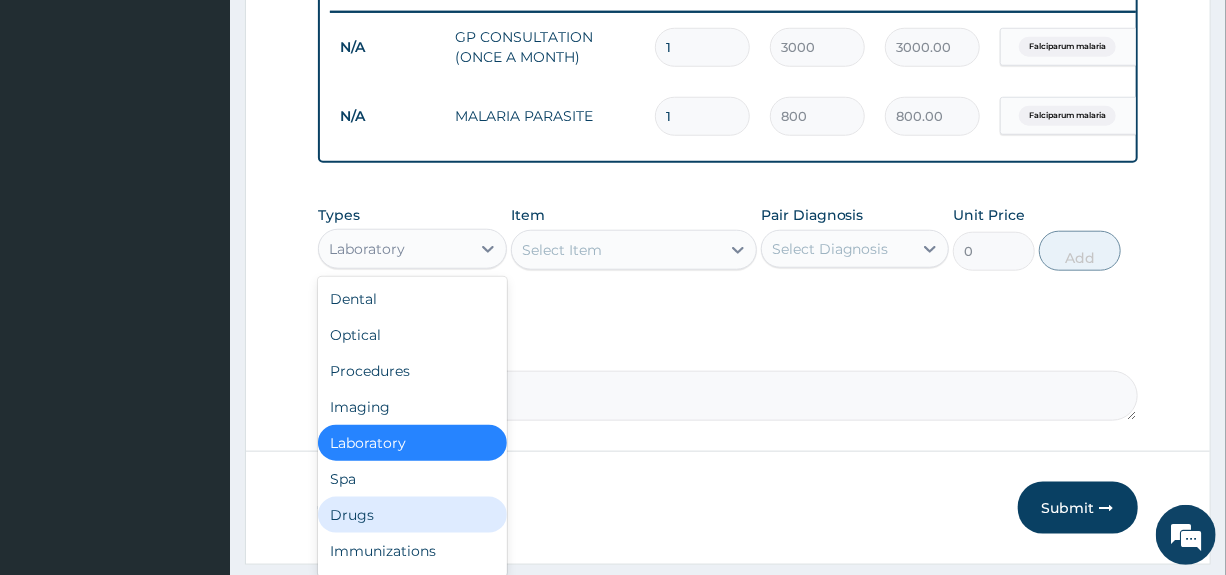 click on "Drugs" at bounding box center (412, 515) 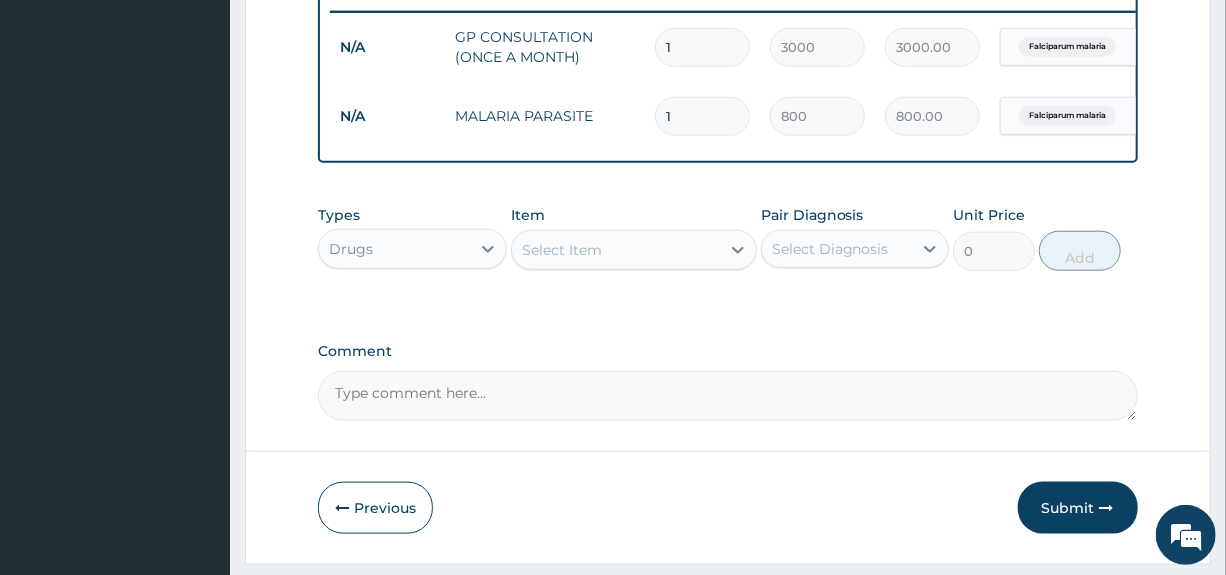 click on "Select Item" at bounding box center [616, 250] 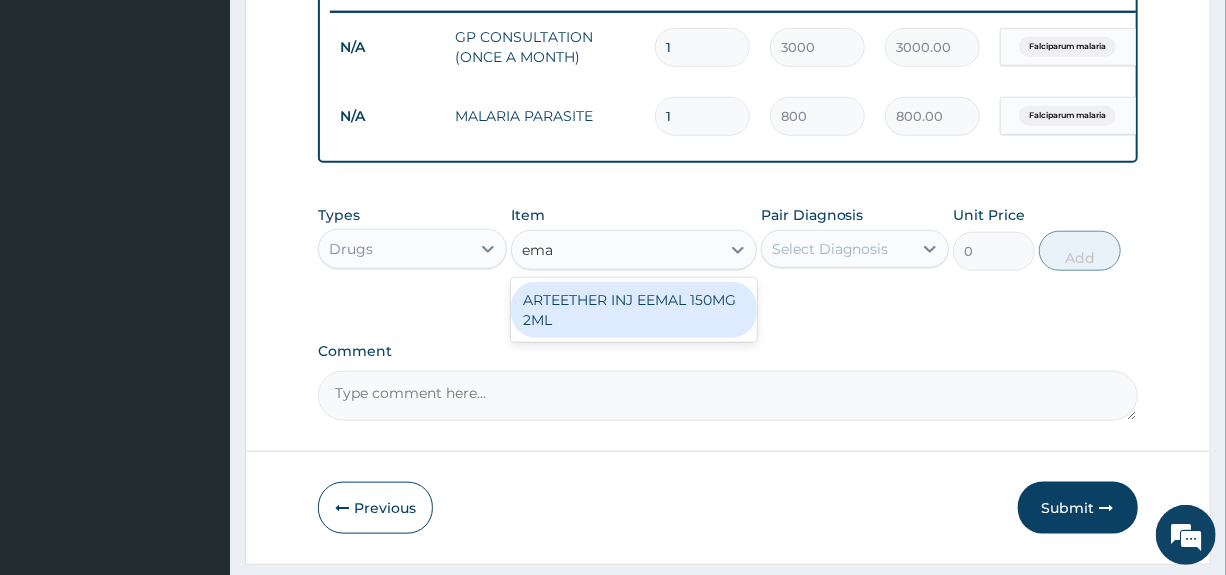 type on "emal" 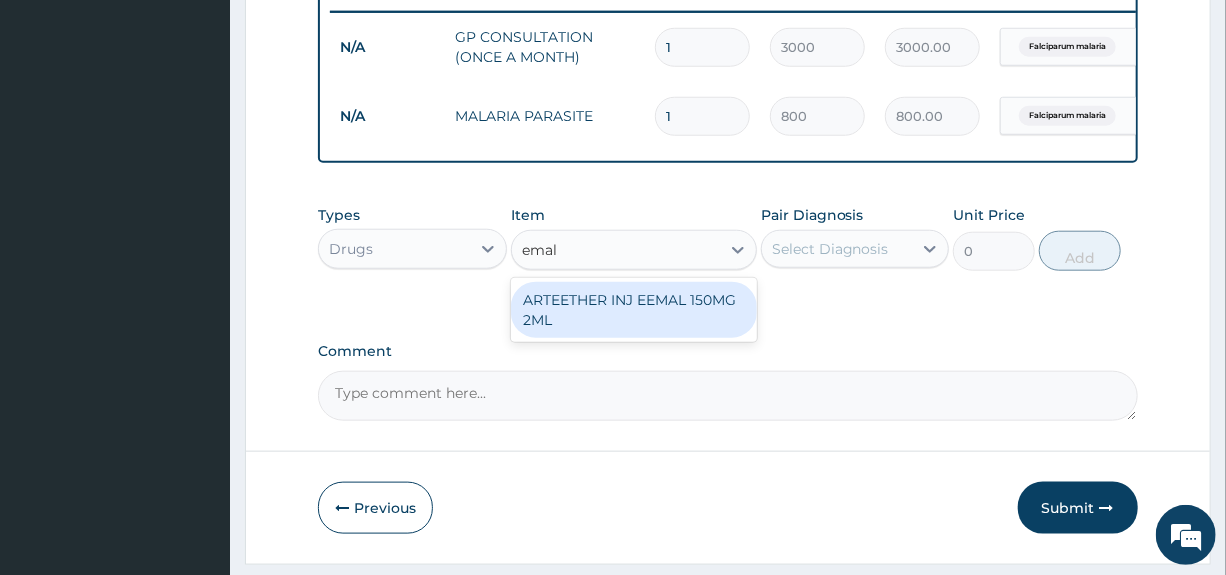click on "ARTEETHER INJ EEMAL 150MG 2ML" at bounding box center [634, 310] 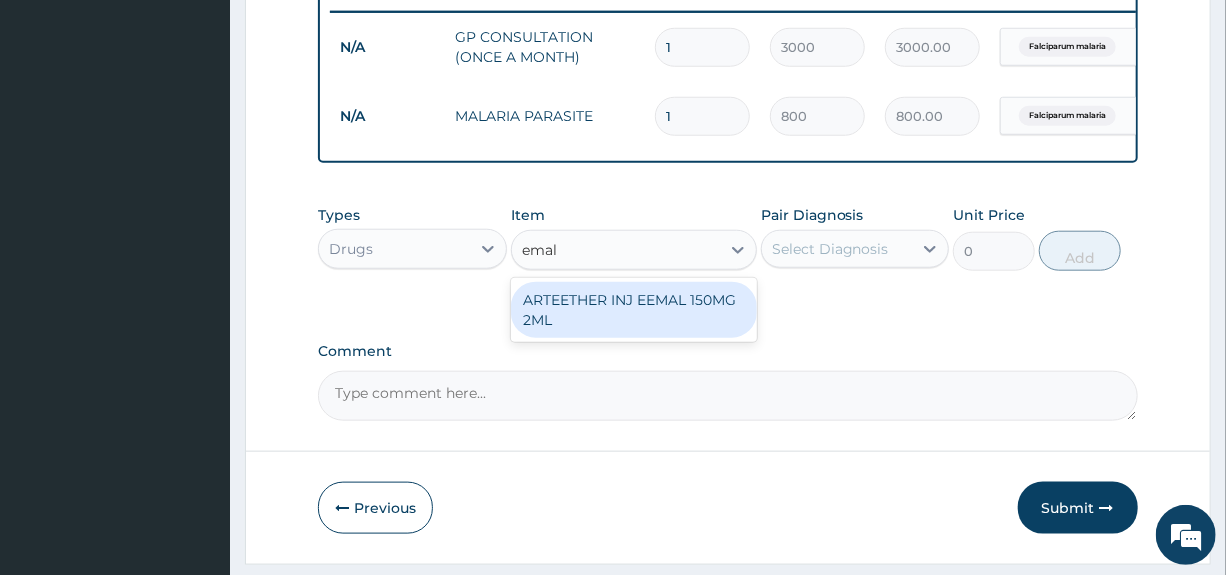 type 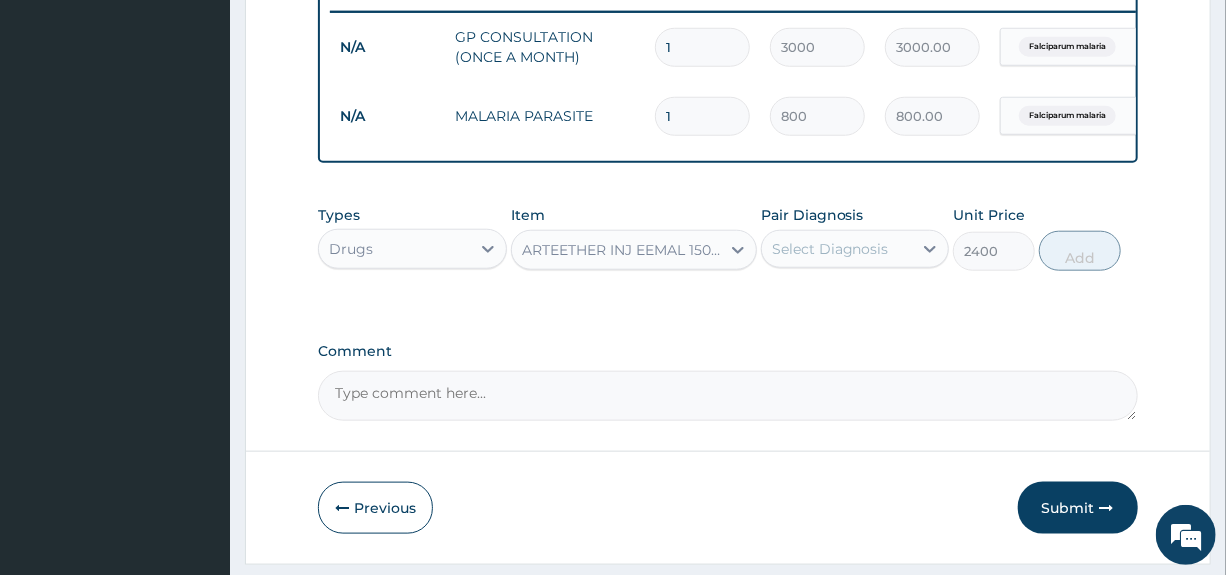 click on "Select Diagnosis" at bounding box center (830, 249) 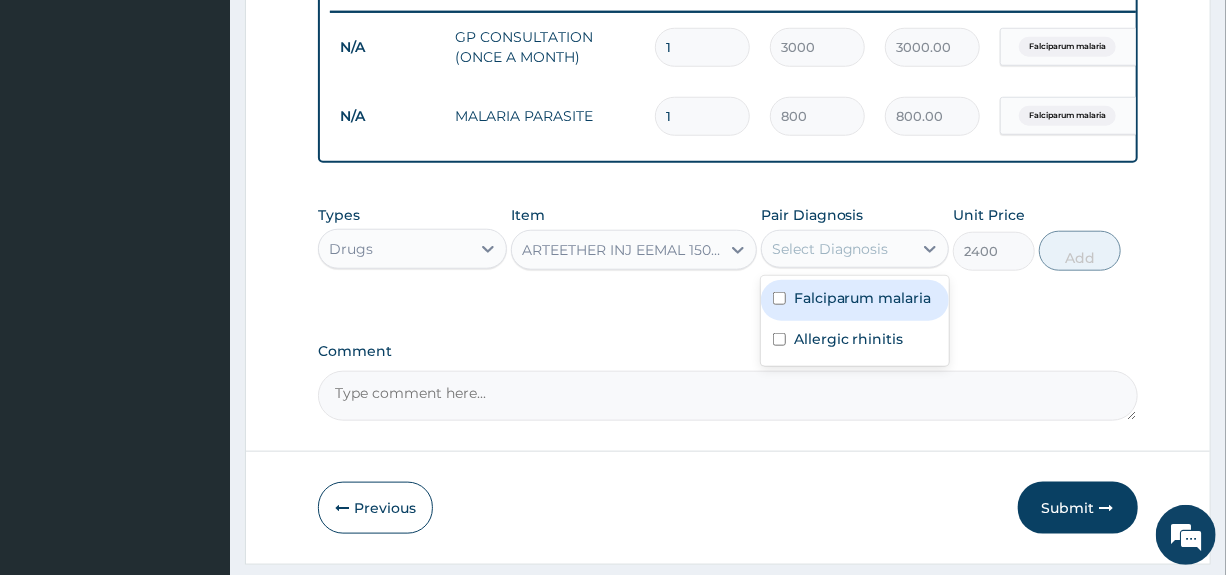 click on "Falciparum malaria" at bounding box center [863, 298] 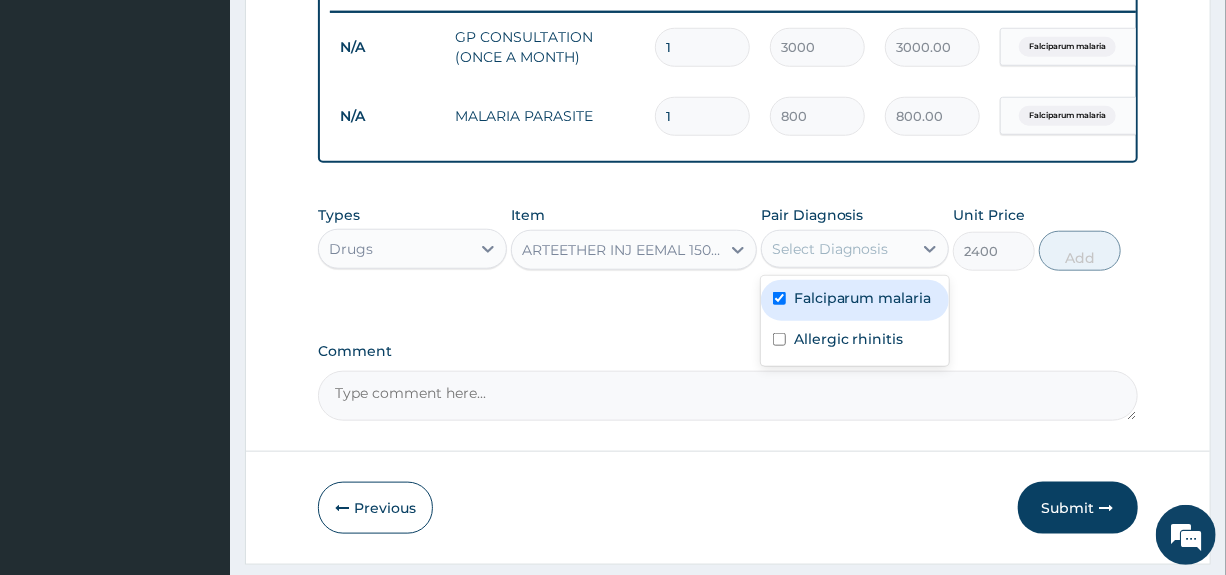 checkbox on "true" 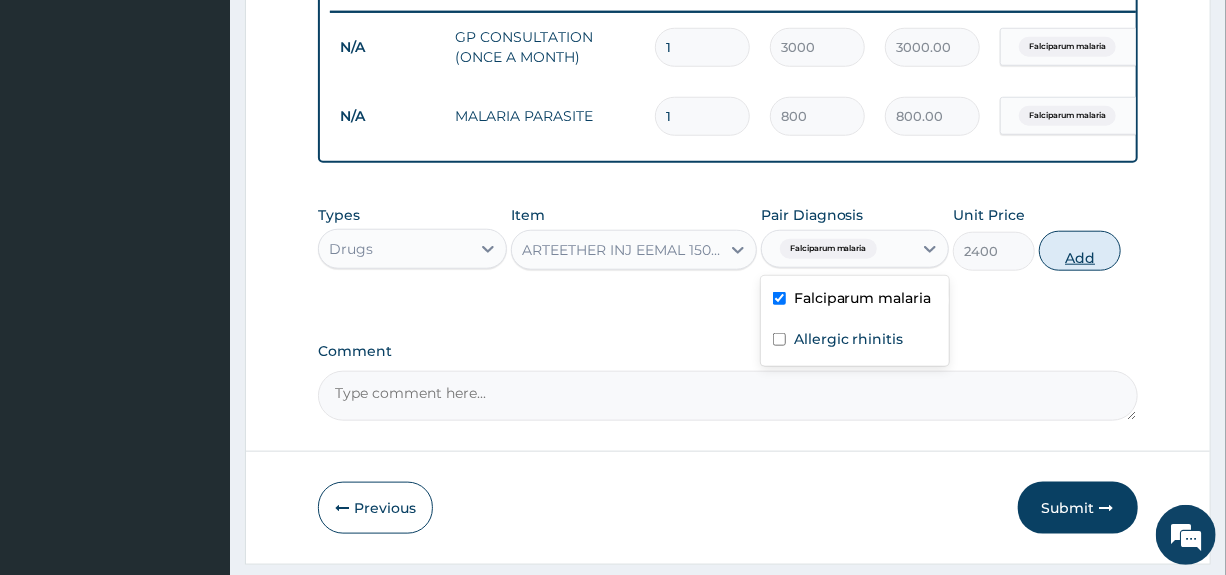 click on "Add" at bounding box center [1080, 251] 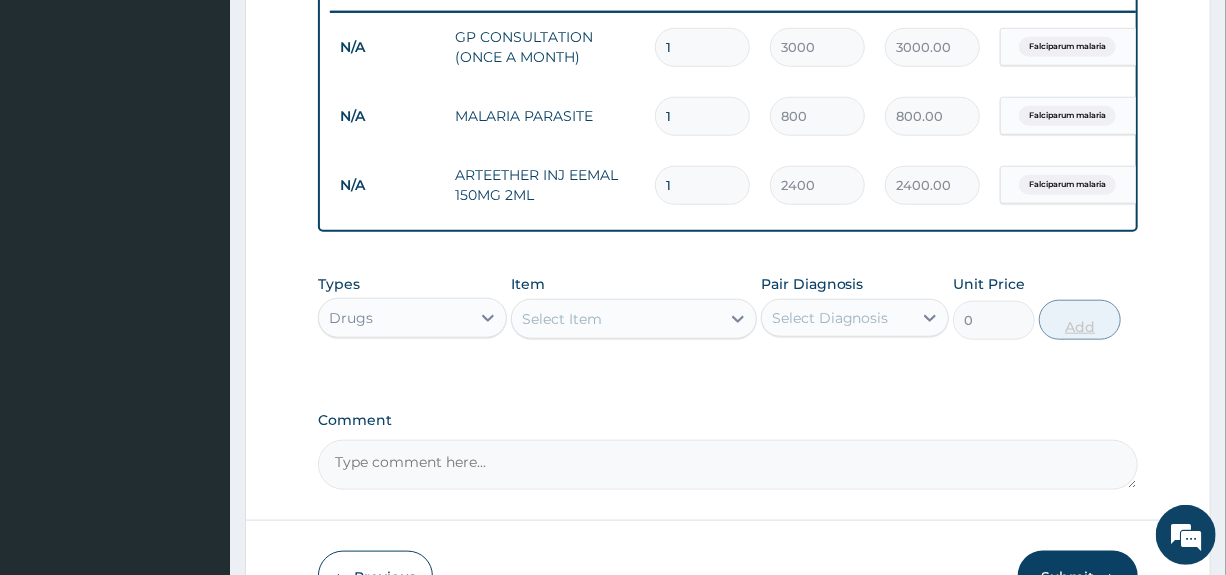 type 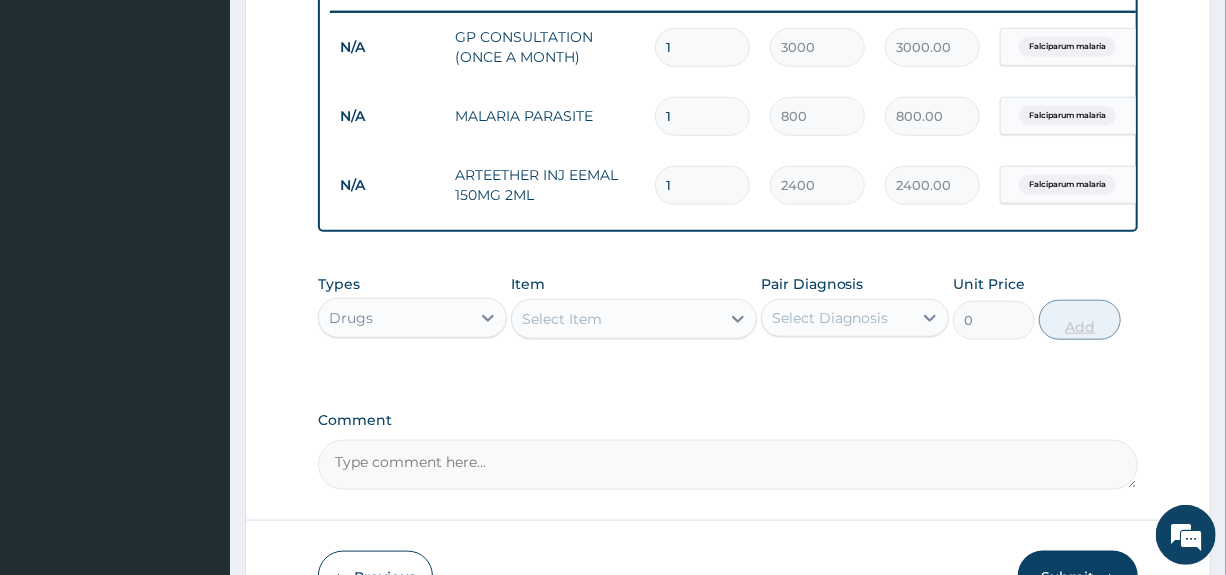 type on "0.00" 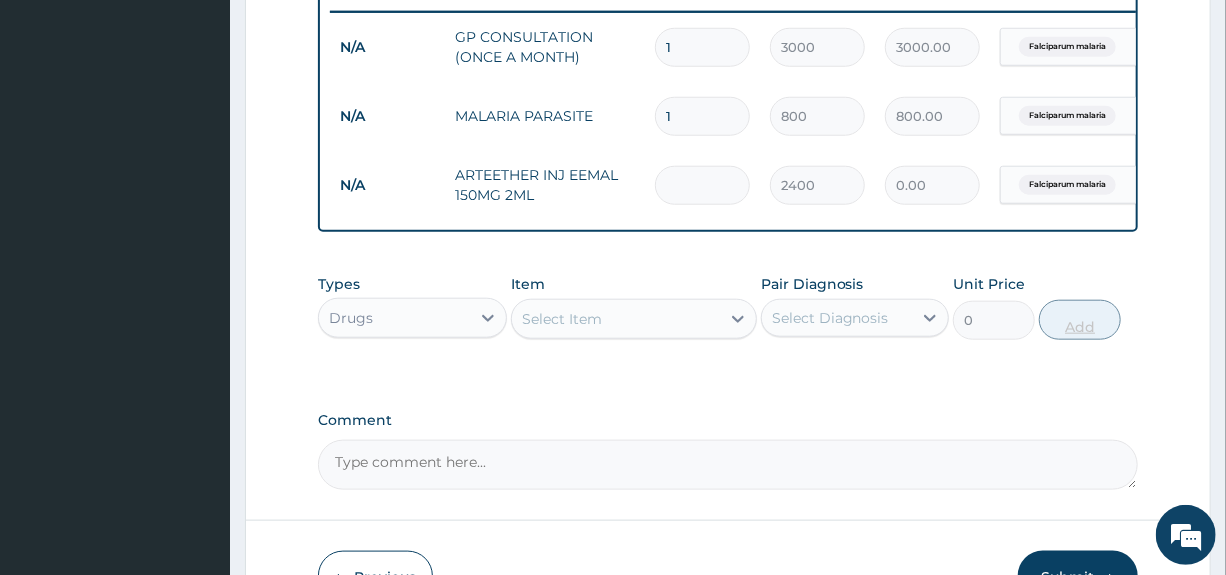 type on "3" 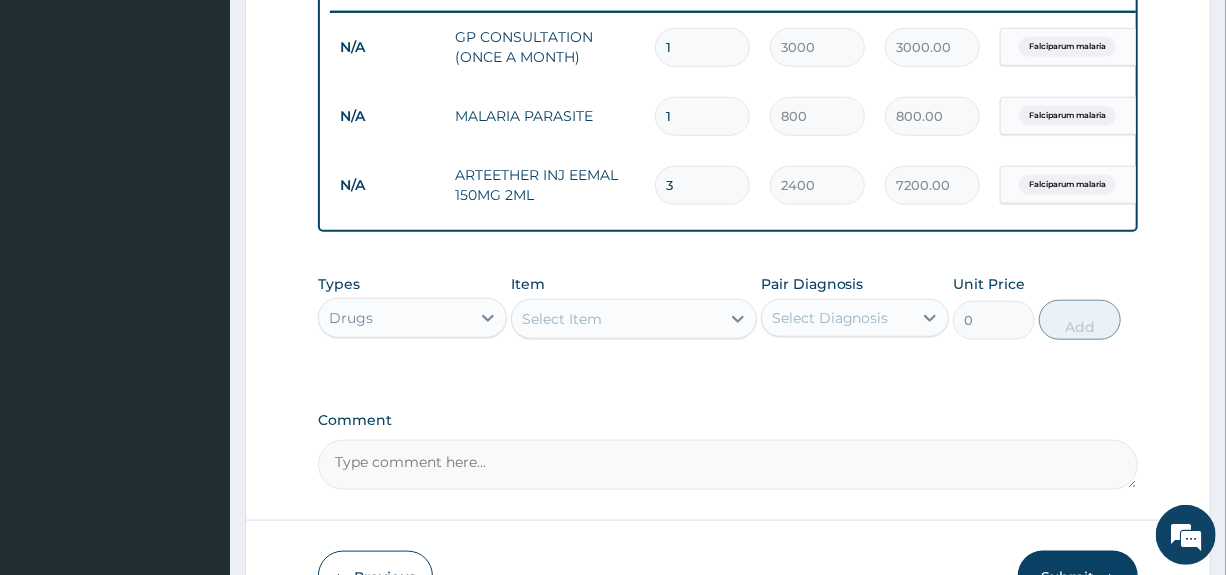 type on "3" 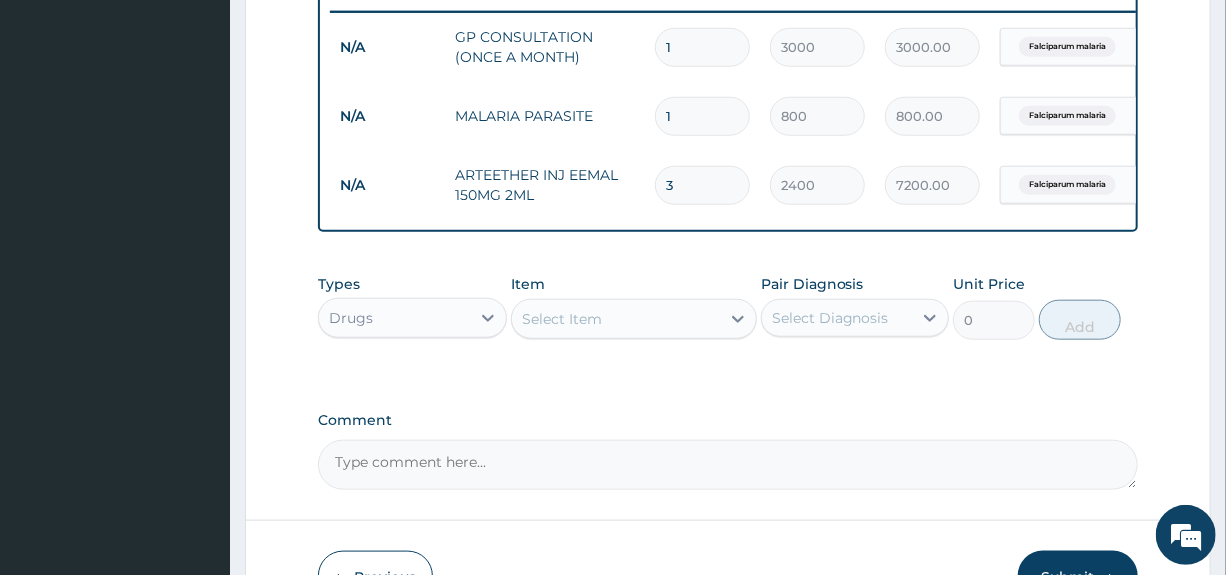 click on "Select Item" at bounding box center (616, 319) 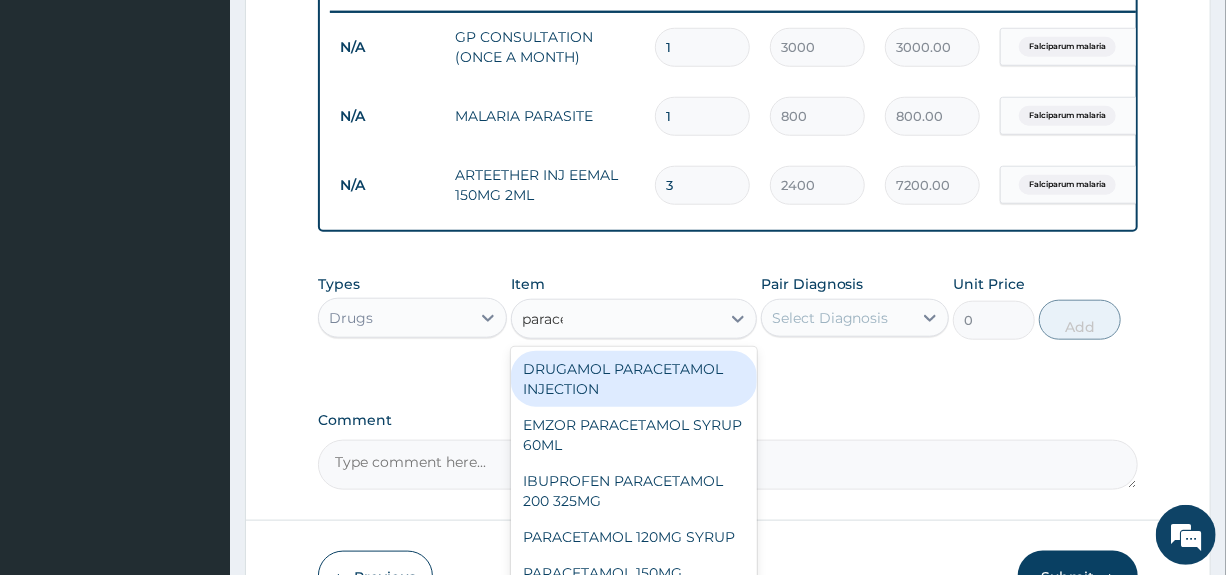 type on "paracet" 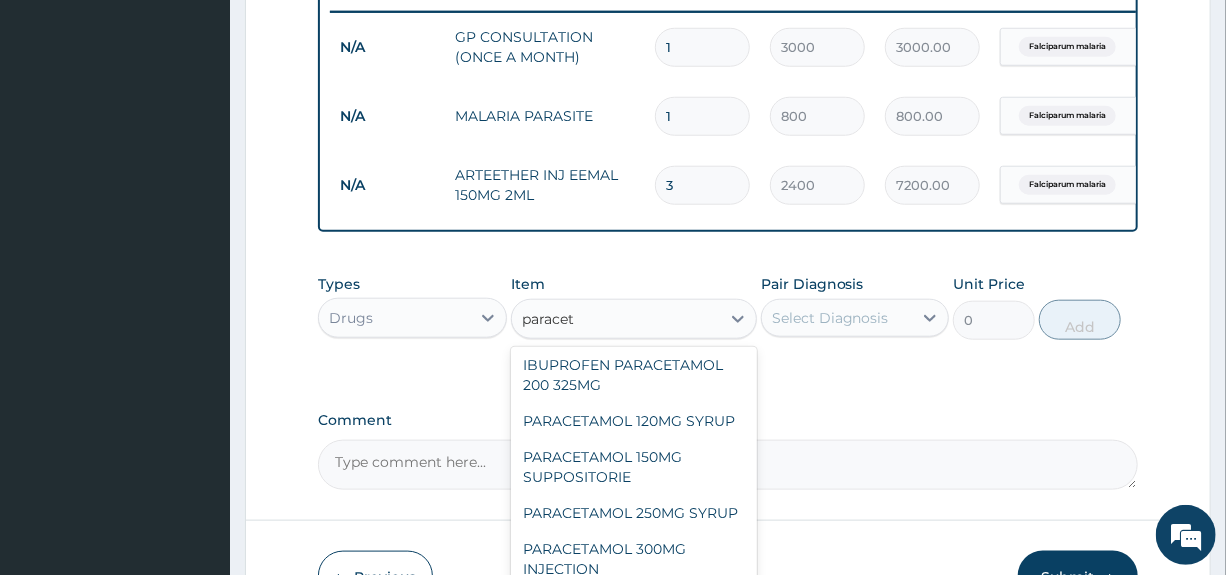 scroll, scrollTop: 156, scrollLeft: 0, axis: vertical 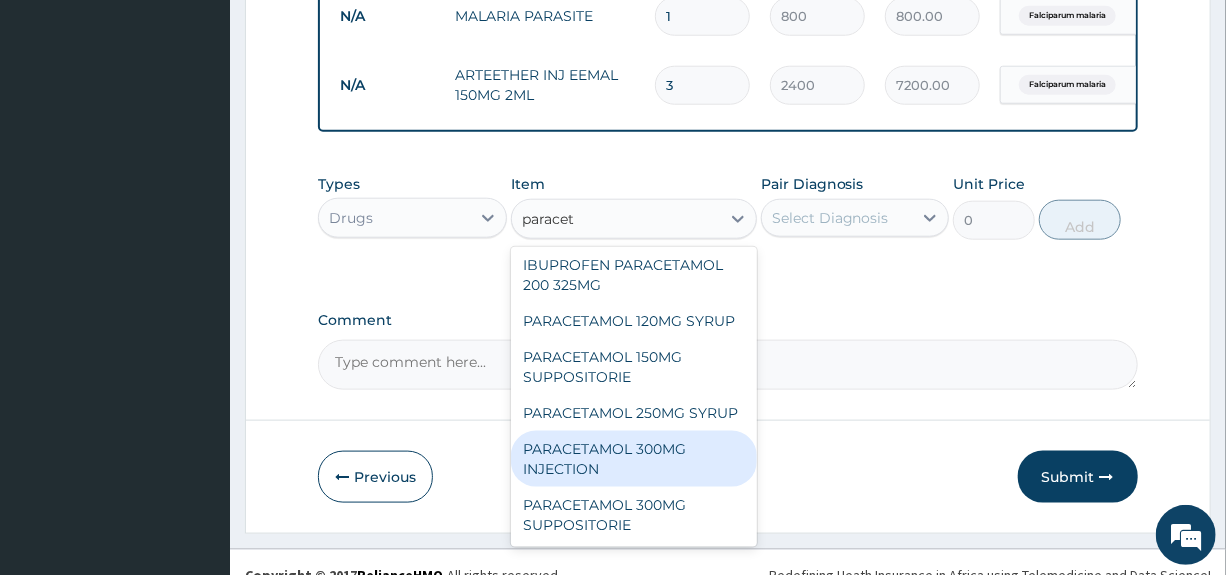 click on "PARACETAMOL 300MG INJECTION" at bounding box center (634, 459) 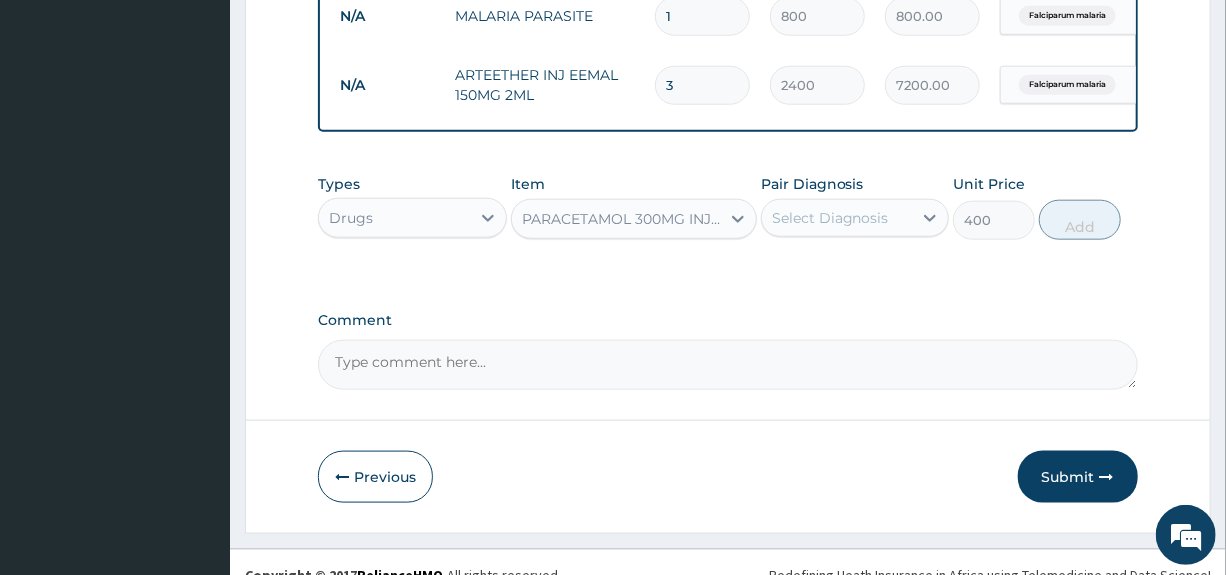 click on "Select Diagnosis" at bounding box center [830, 218] 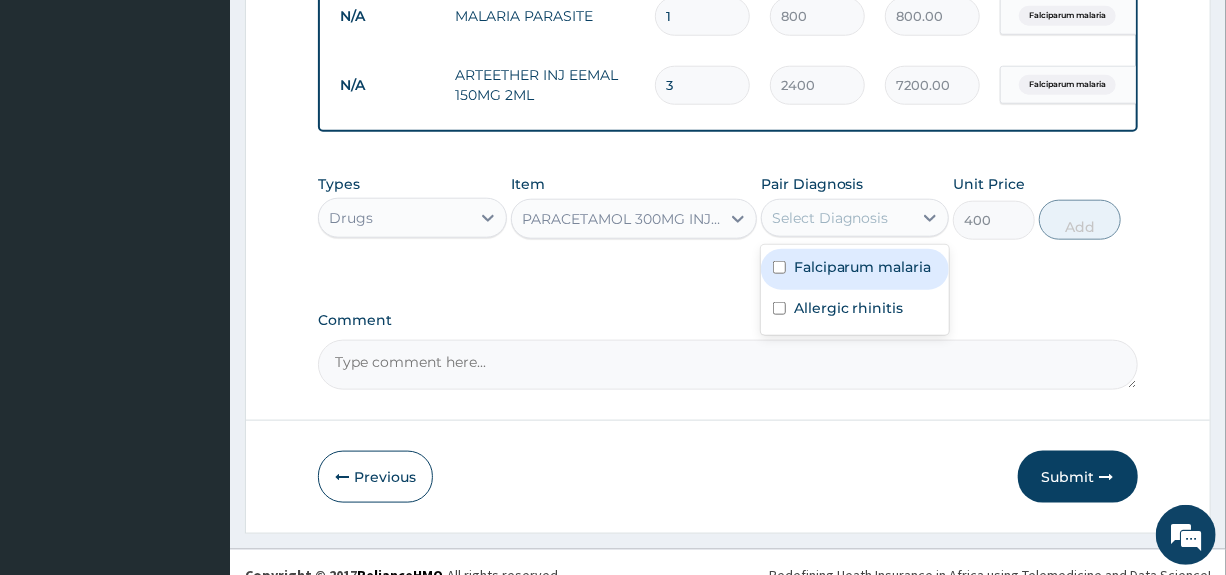 click on "Falciparum malaria" at bounding box center (863, 267) 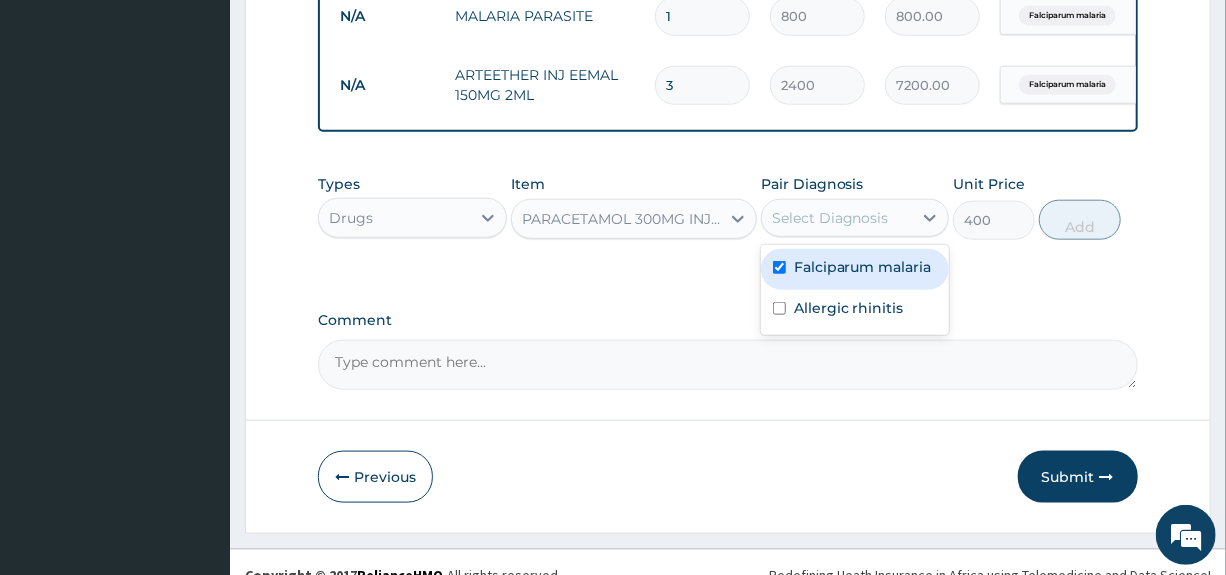 checkbox on "true" 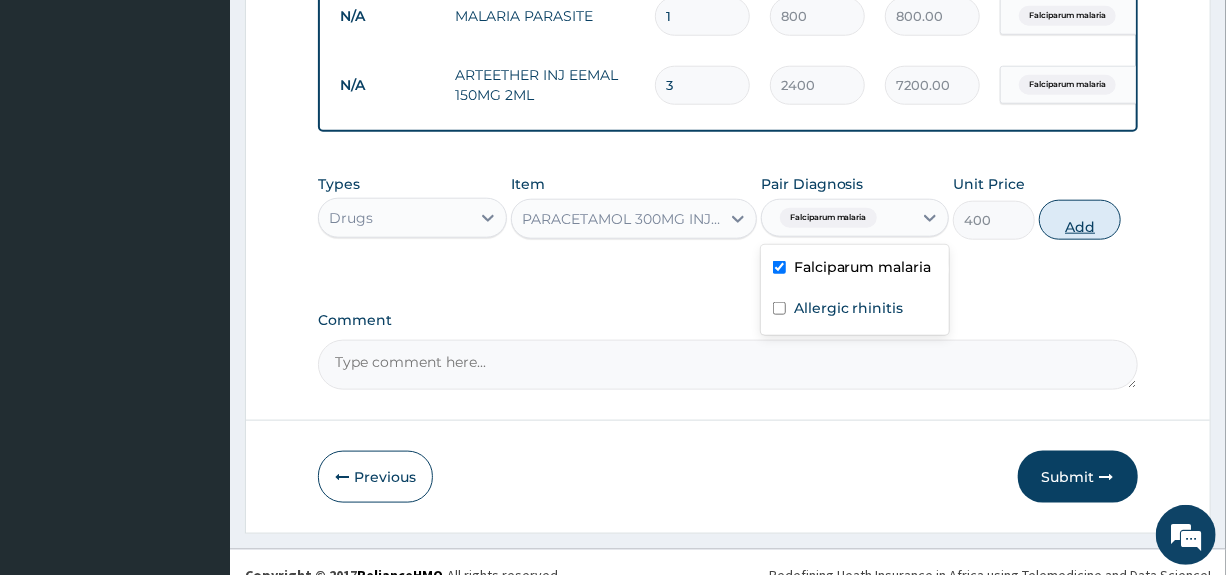 click on "Add" at bounding box center [1080, 220] 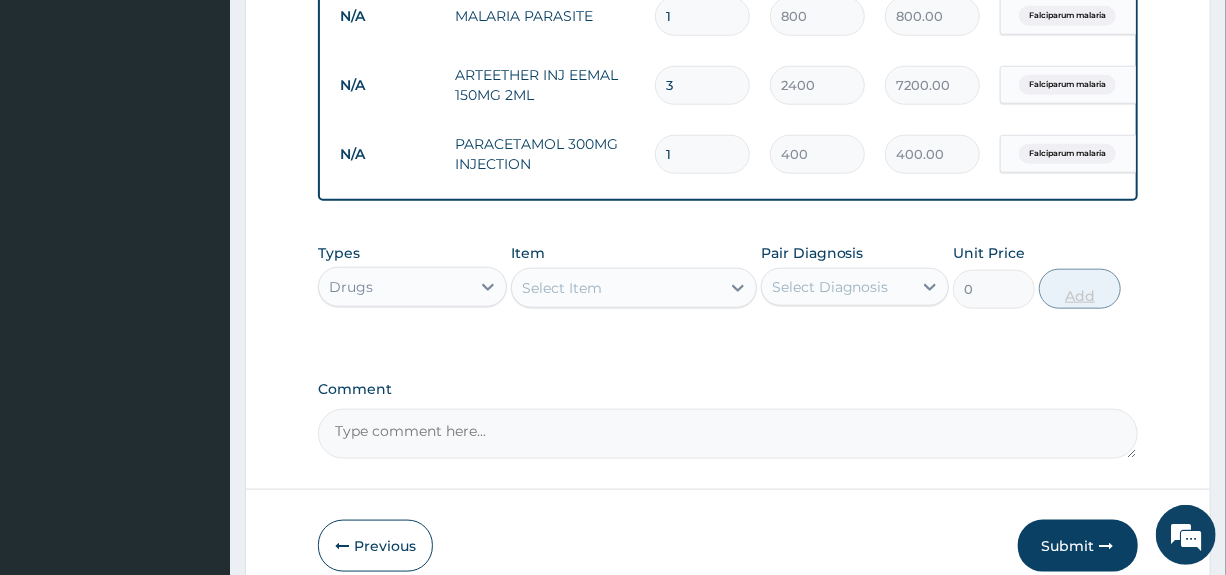 type 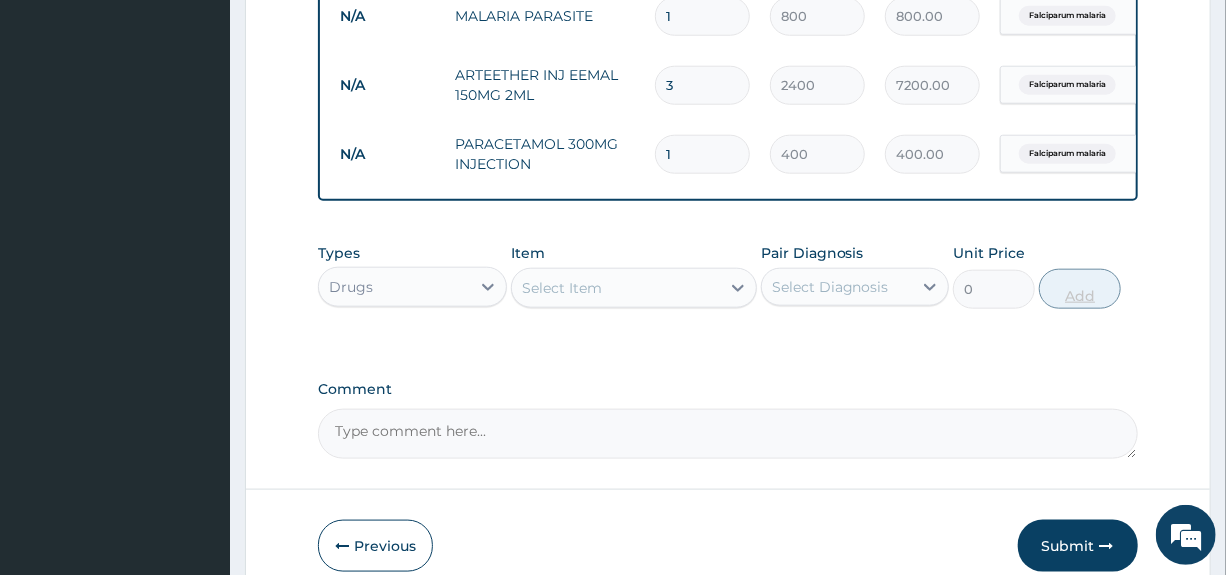 type on "0.00" 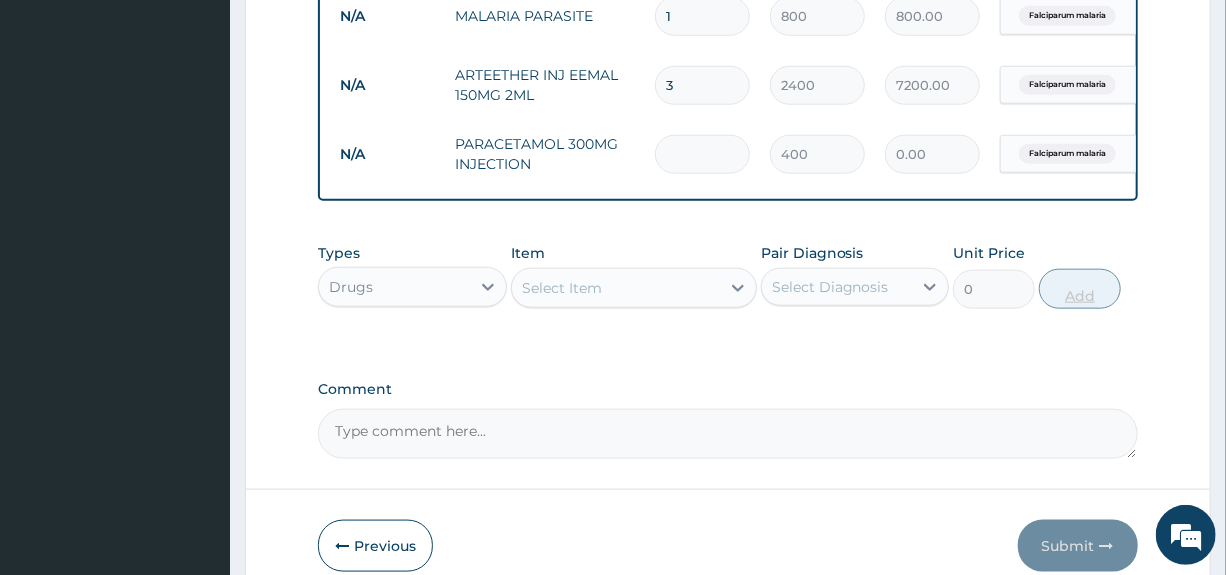 type on "2" 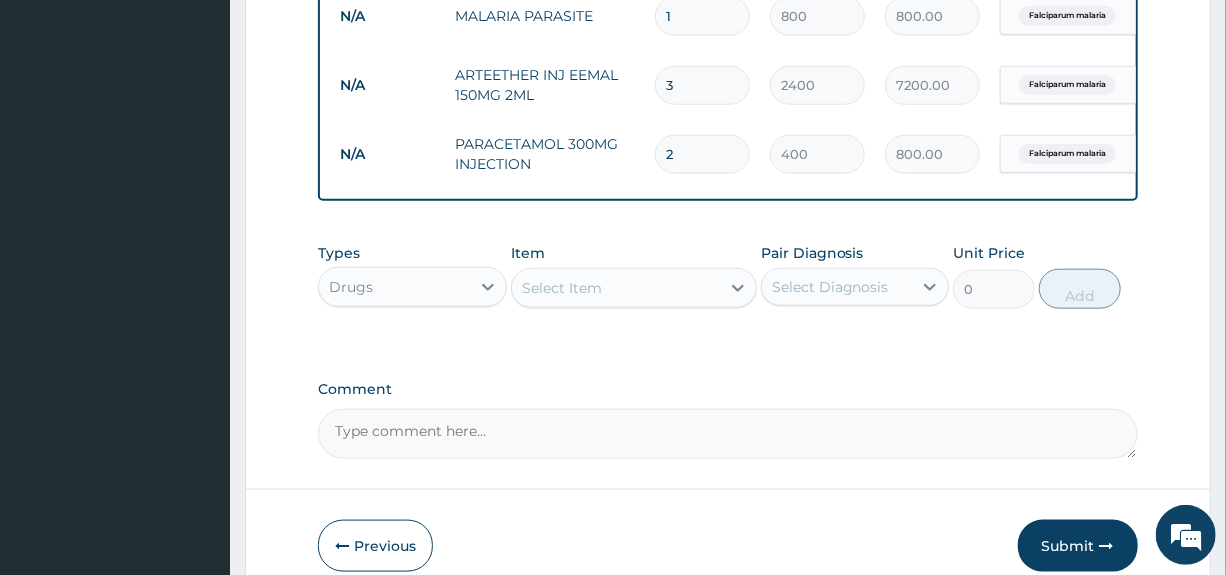 type on "2" 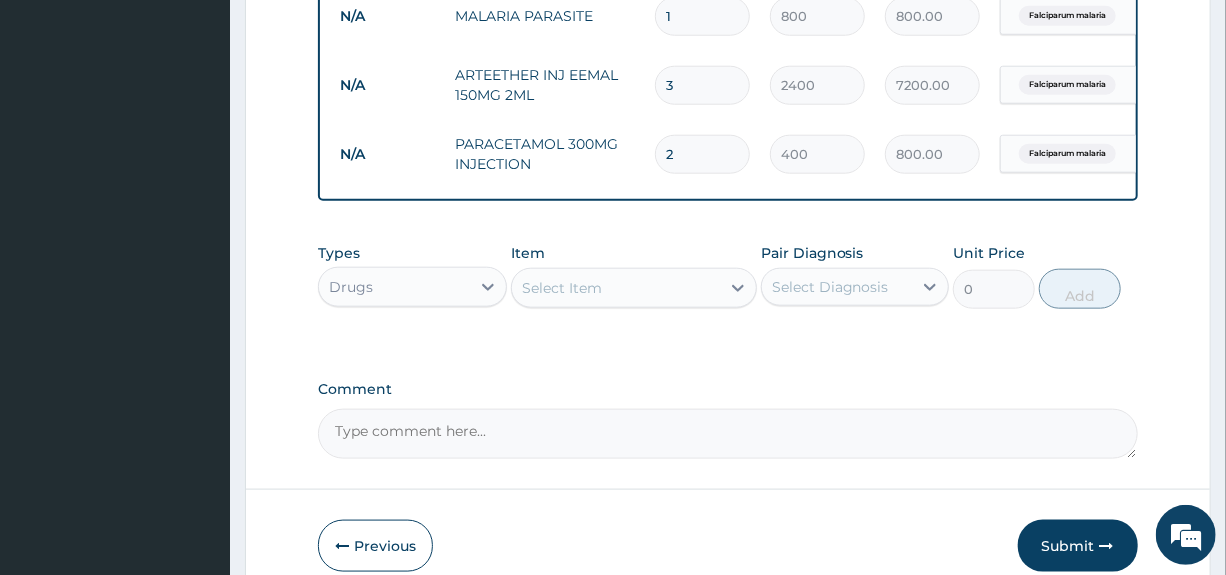 click on "Select Item" at bounding box center (616, 288) 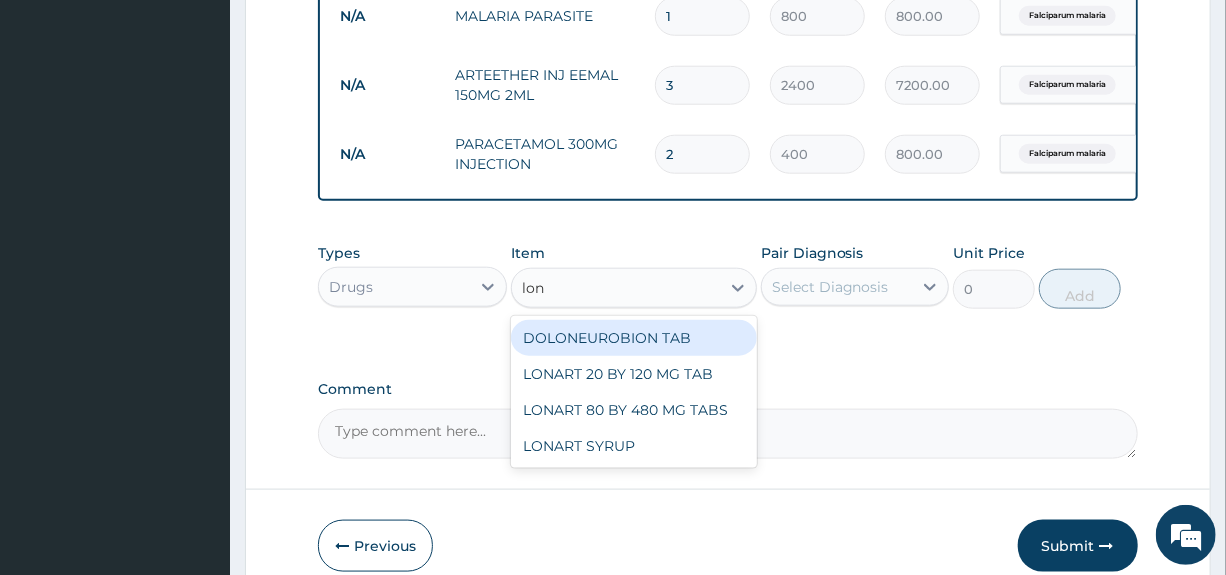 type on "lona" 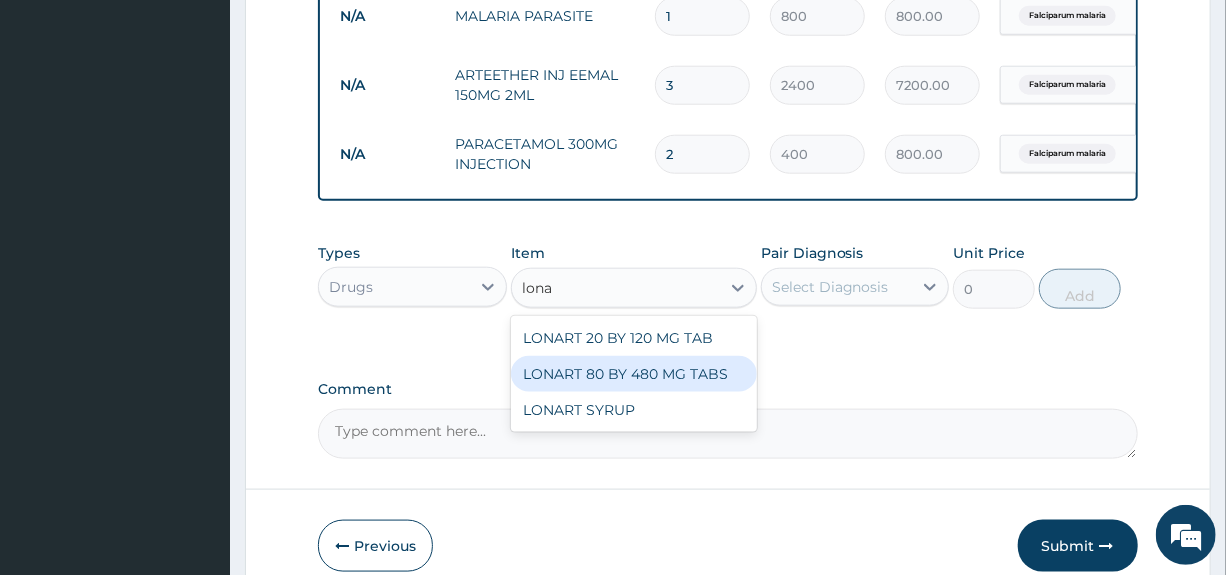 click on "LONART 80 BY 480 MG TABS" at bounding box center (634, 374) 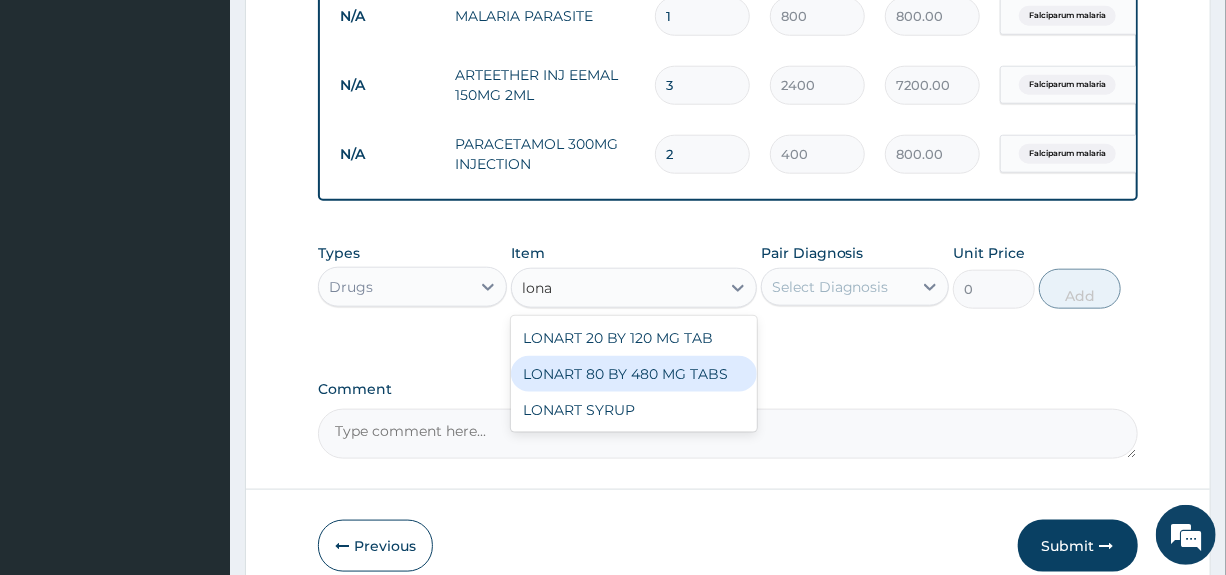 type 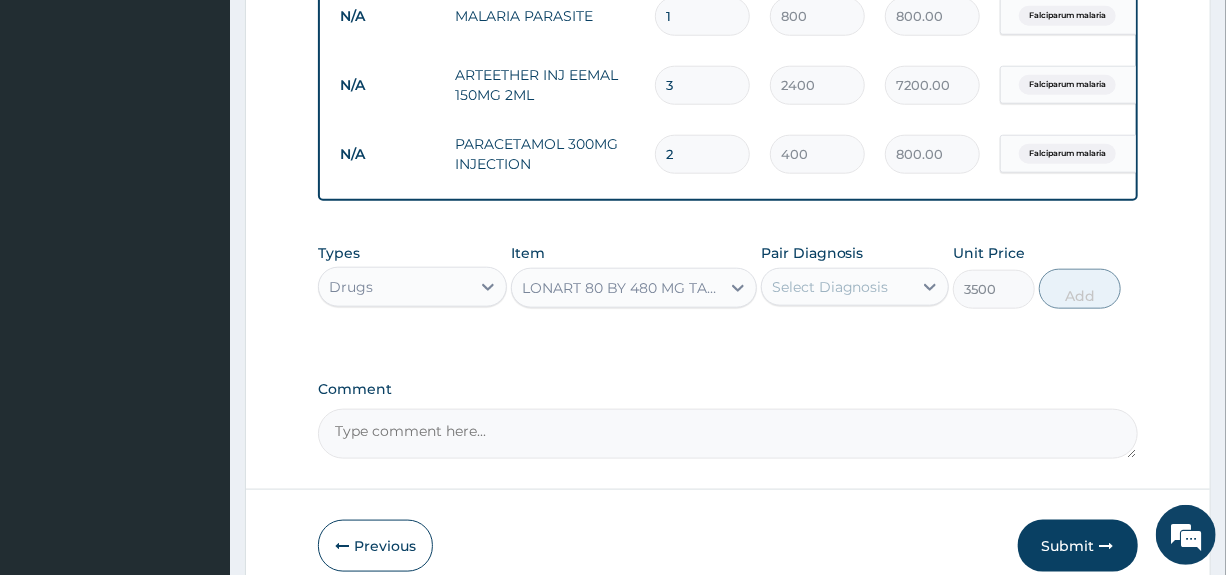 click on "Select Diagnosis" at bounding box center [830, 287] 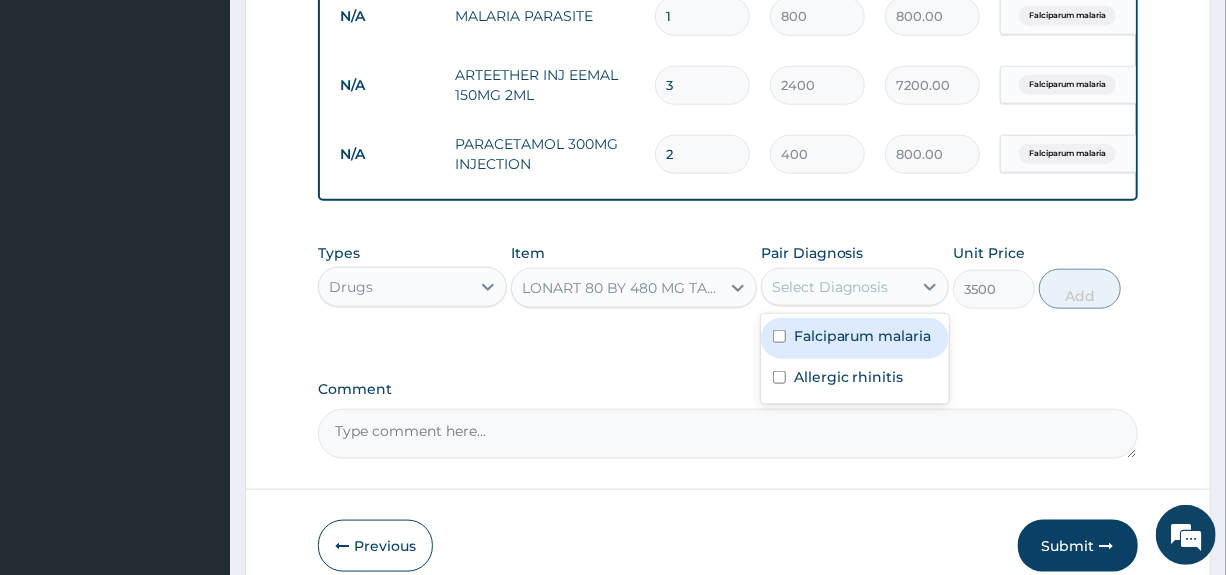click on "Falciparum malaria" at bounding box center [863, 336] 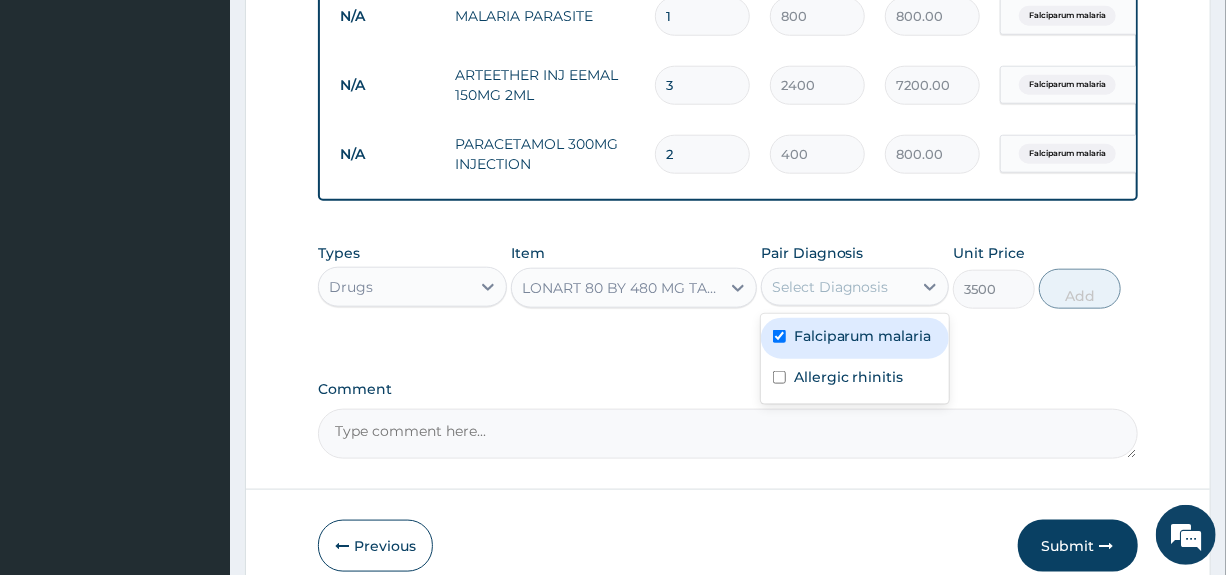 checkbox on "true" 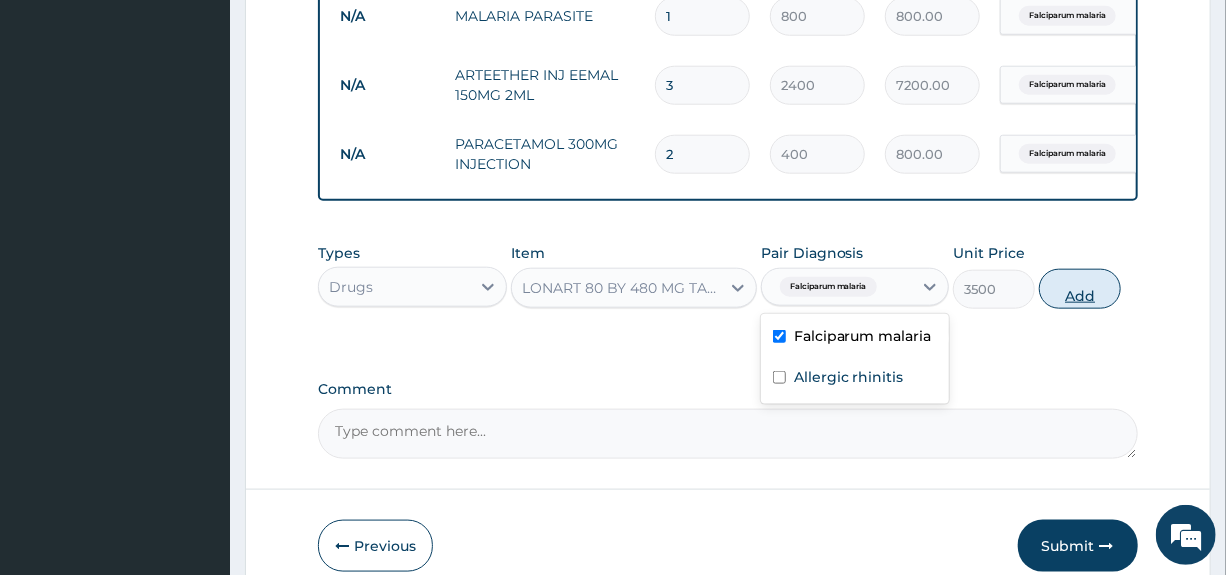 click on "Add" at bounding box center (1080, 289) 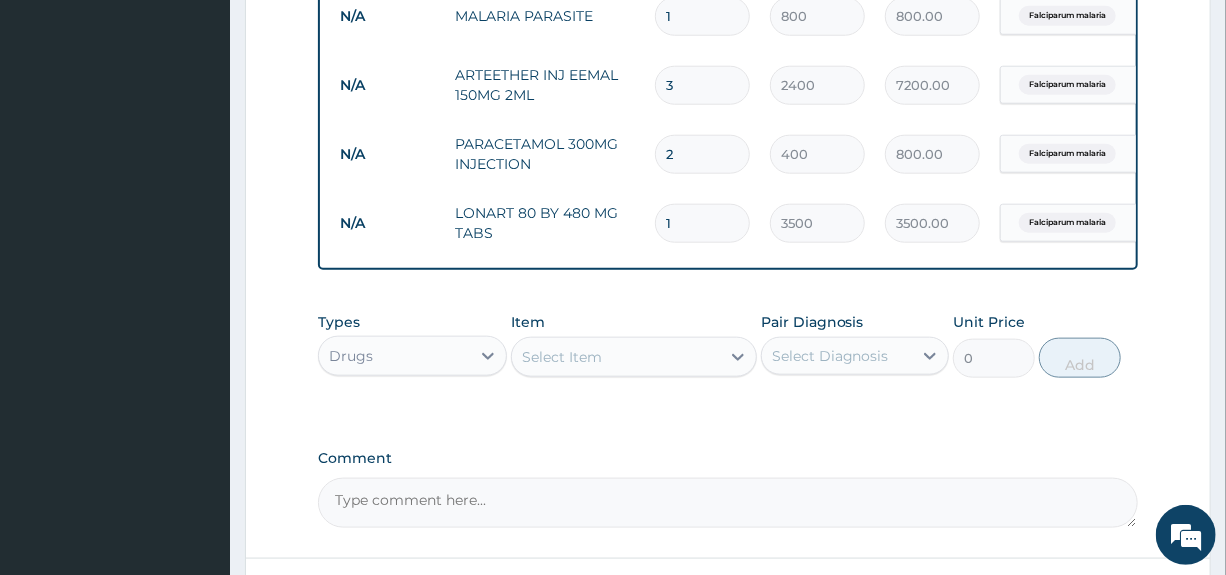 click on "Select Item" at bounding box center (562, 357) 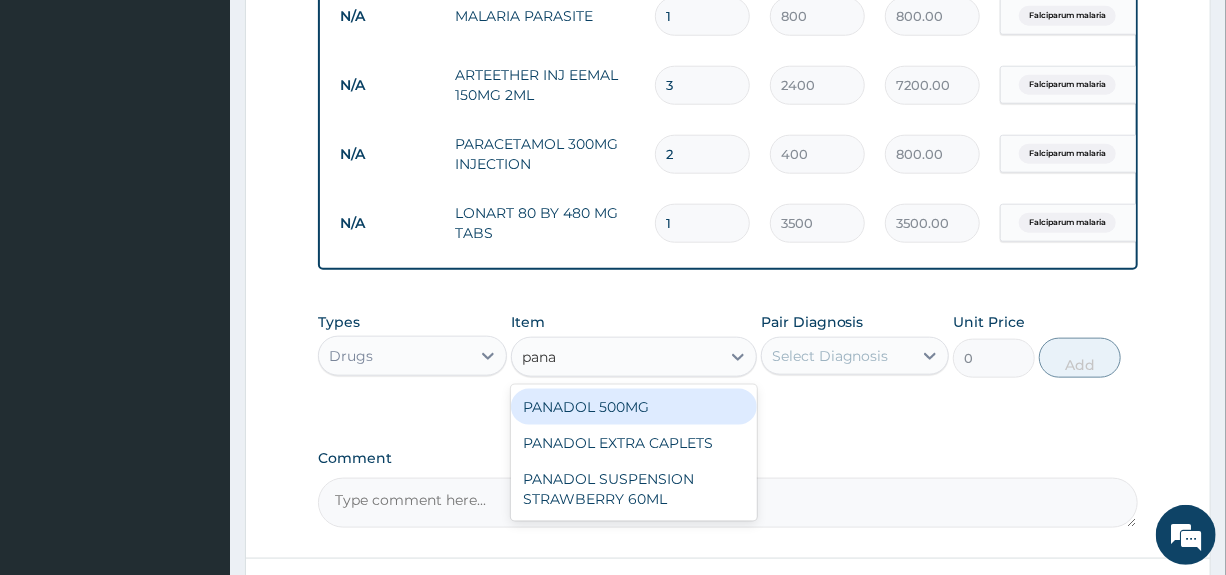 type on "panad" 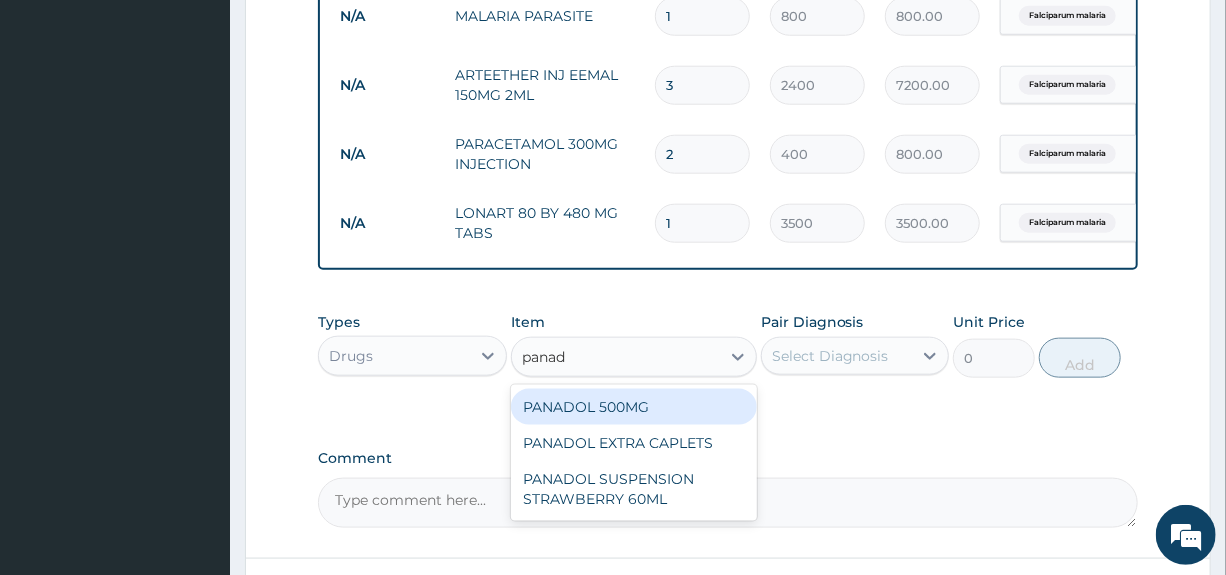 click on "PANADOL 500MG" at bounding box center [634, 407] 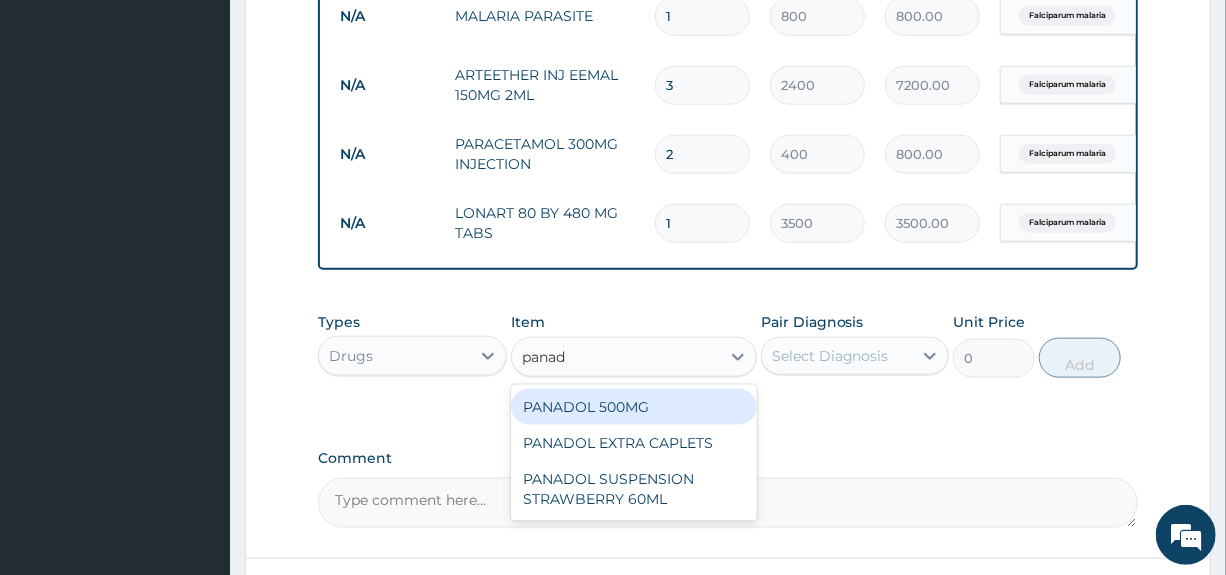 type 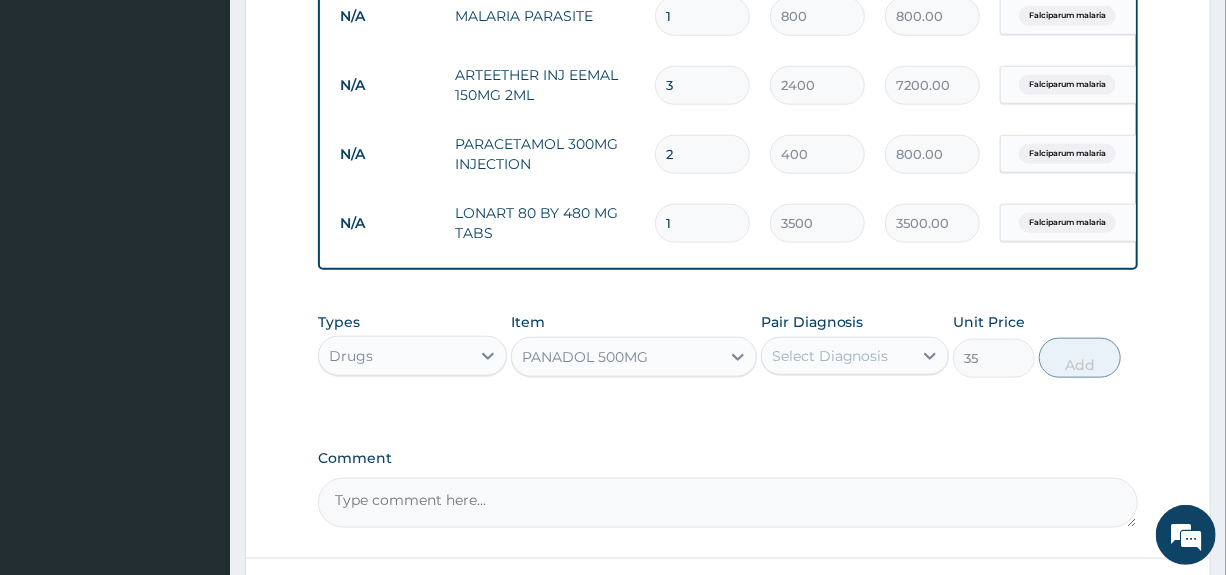 click on "Select Diagnosis" at bounding box center [830, 356] 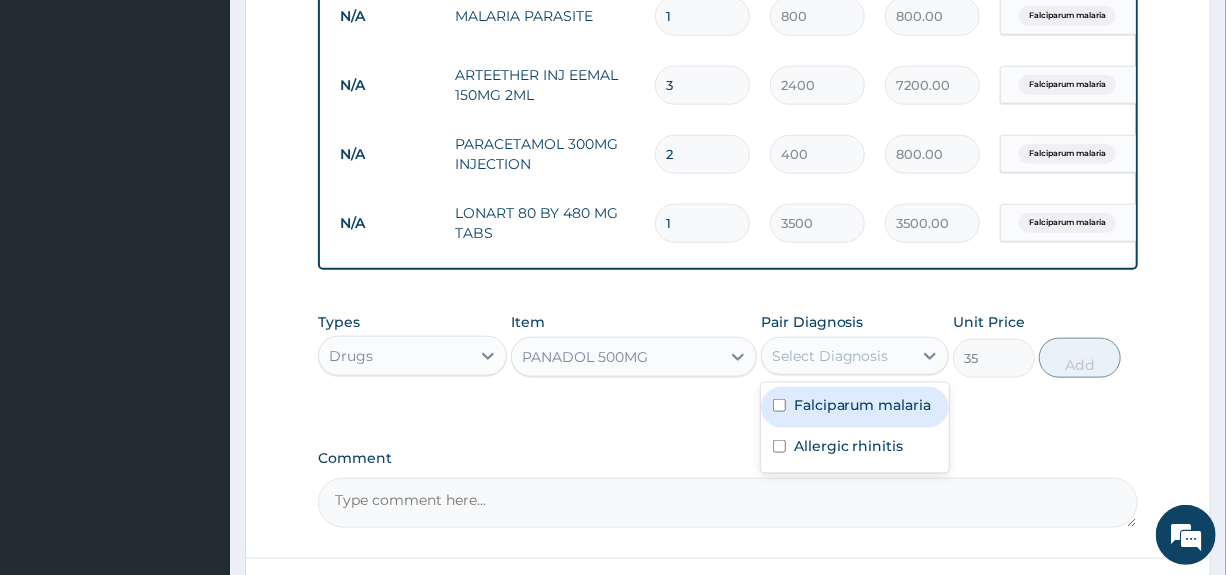click on "Falciparum malaria" at bounding box center [863, 405] 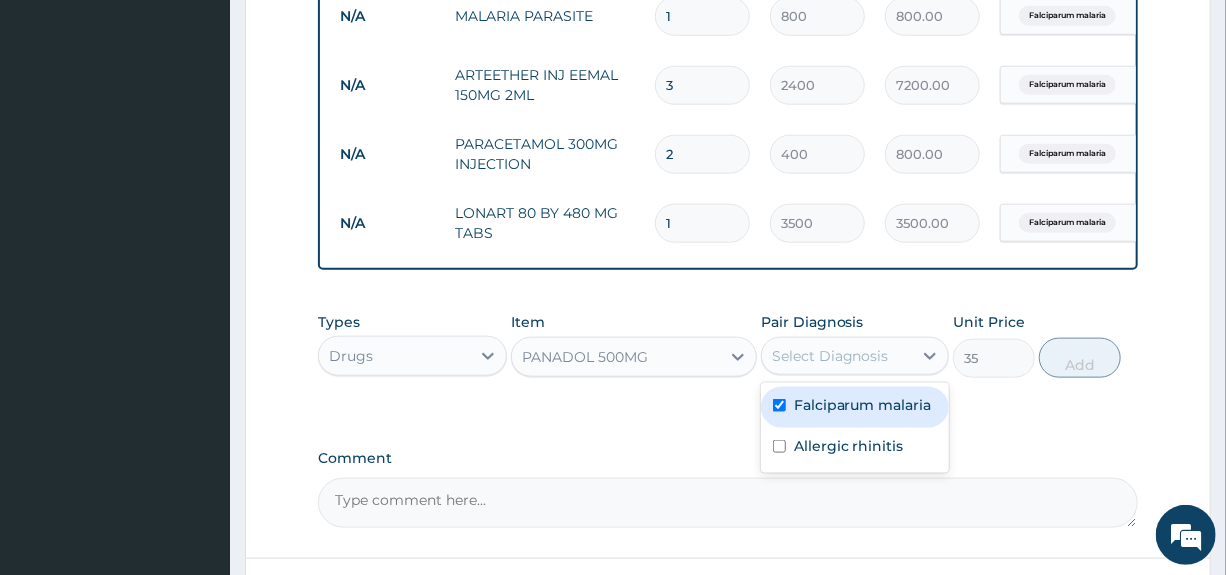 checkbox on "true" 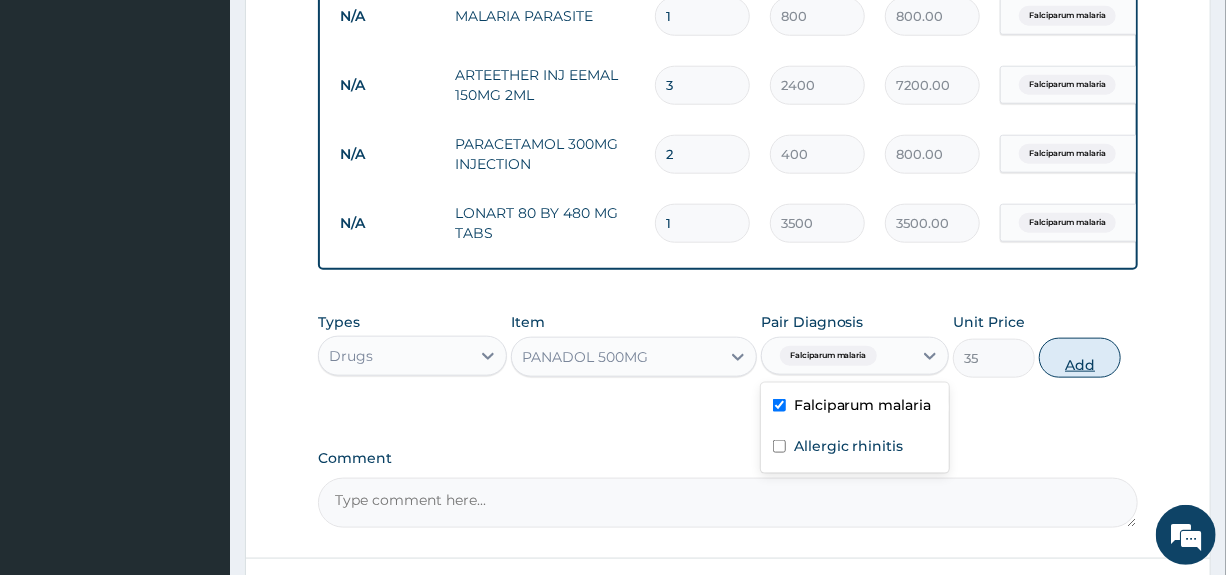 click on "Add" at bounding box center [1080, 358] 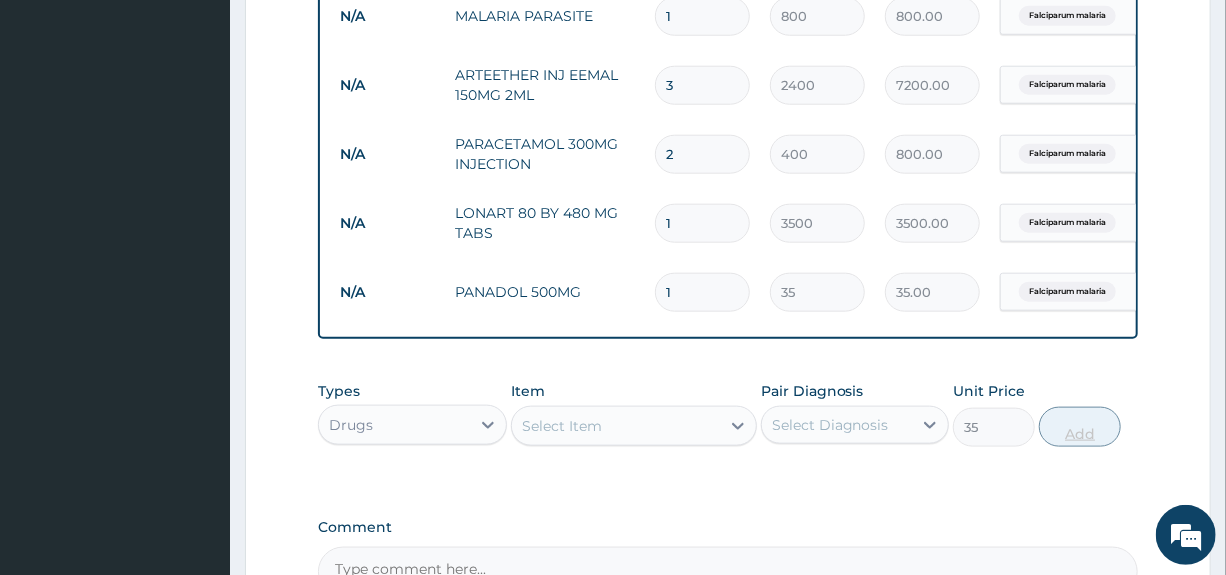type on "0" 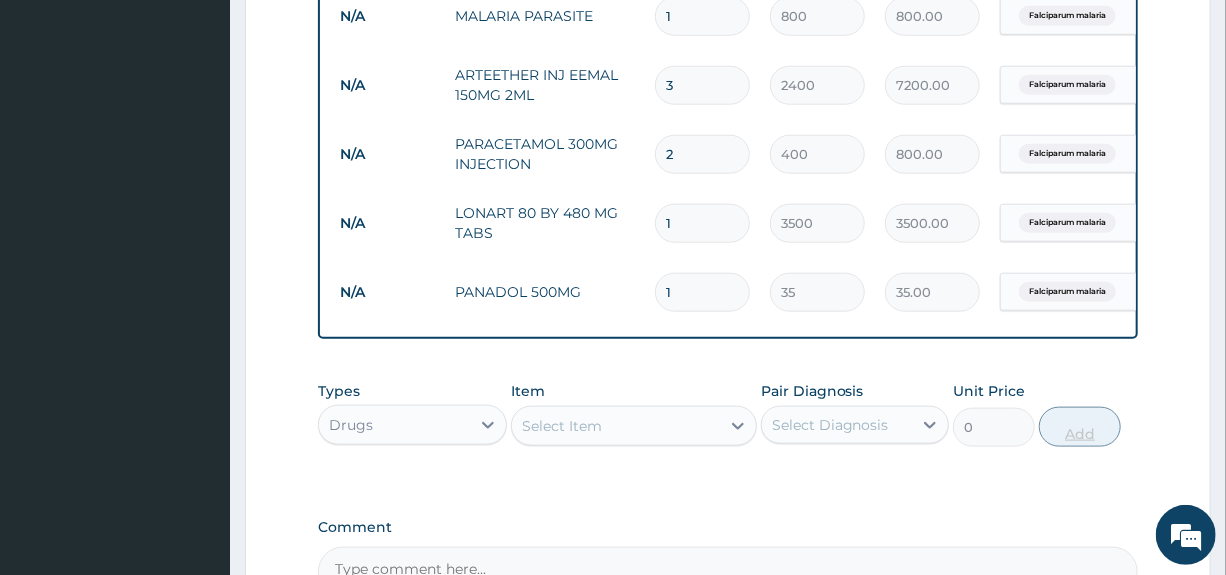 type 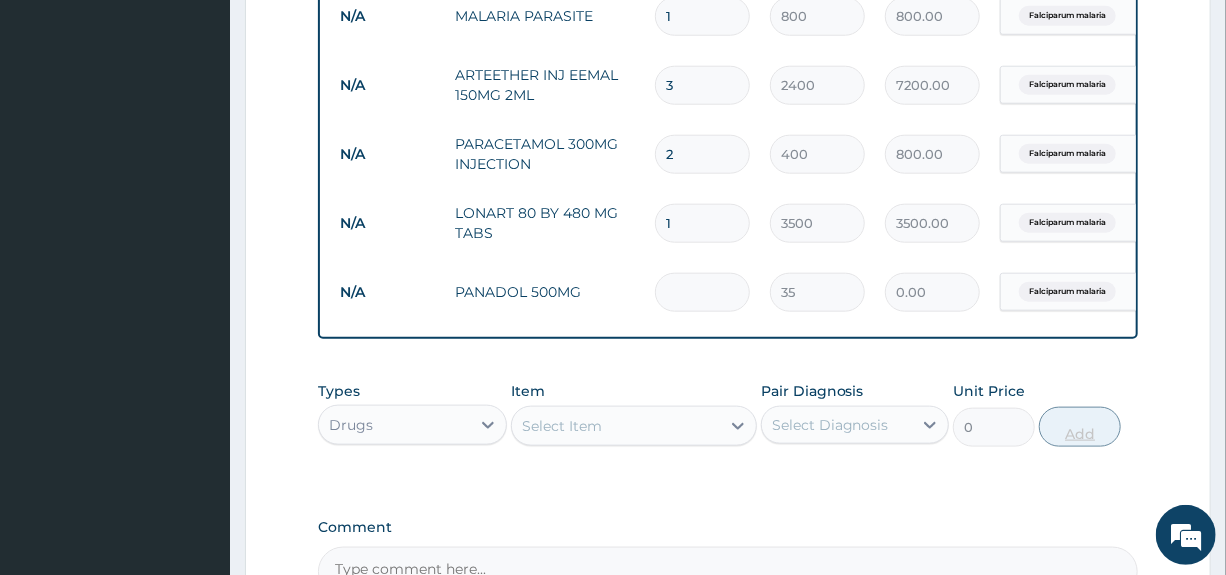 type on "2" 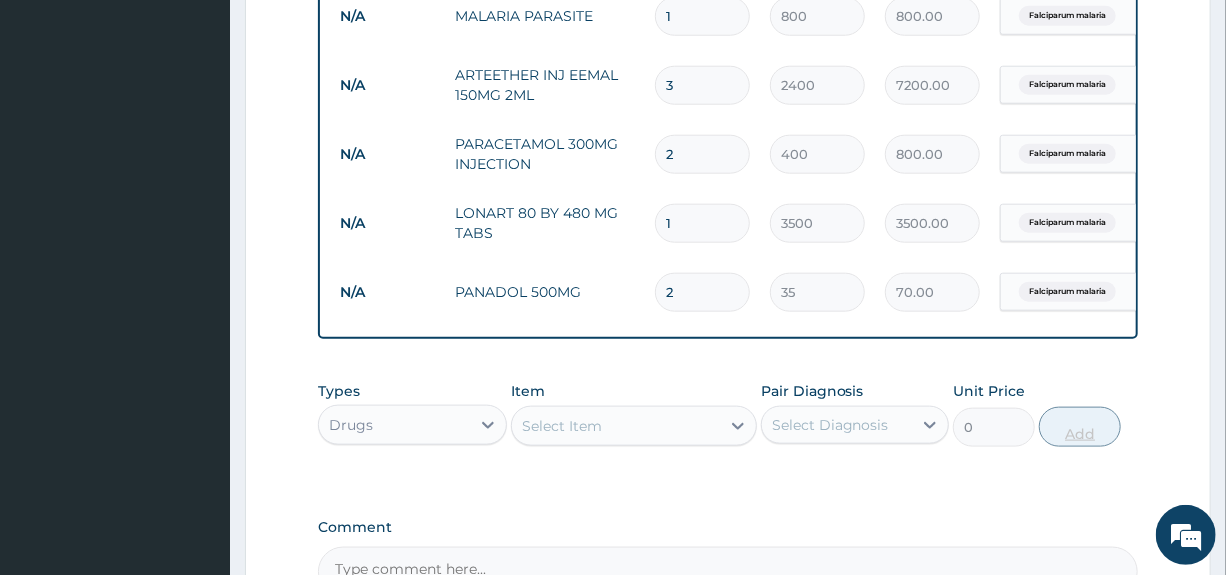 type on "20" 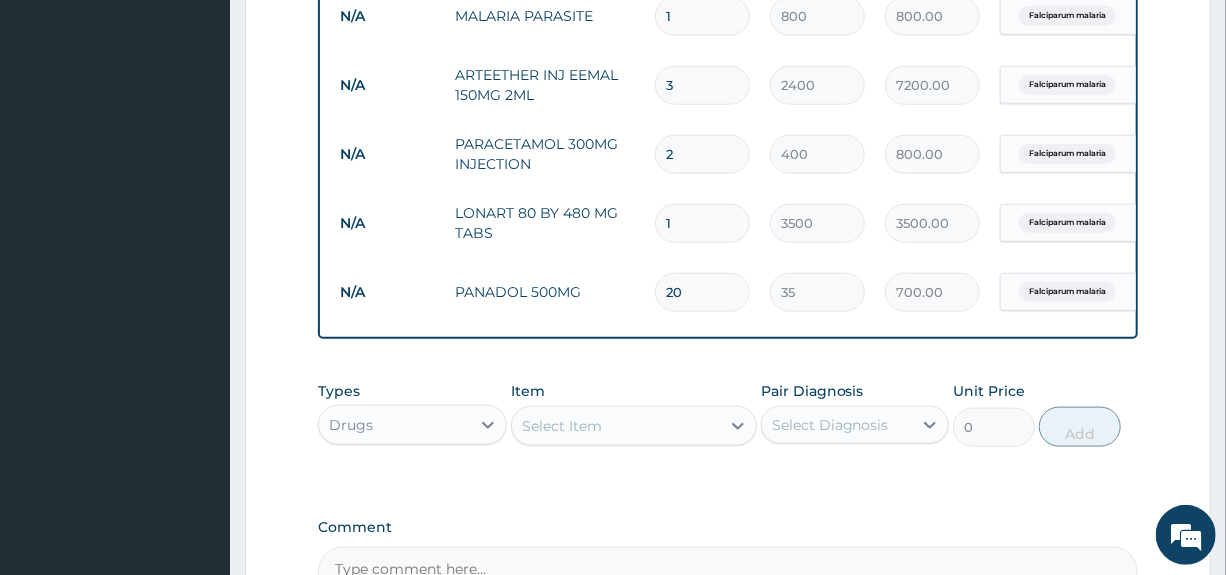 type on "20" 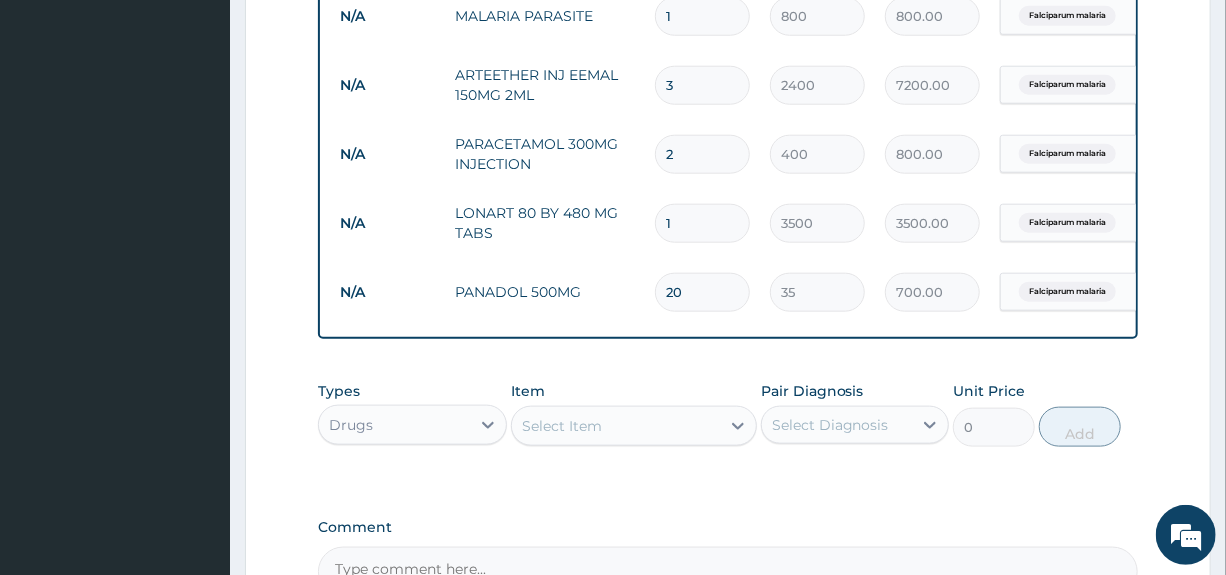click on "Select Item" at bounding box center [616, 426] 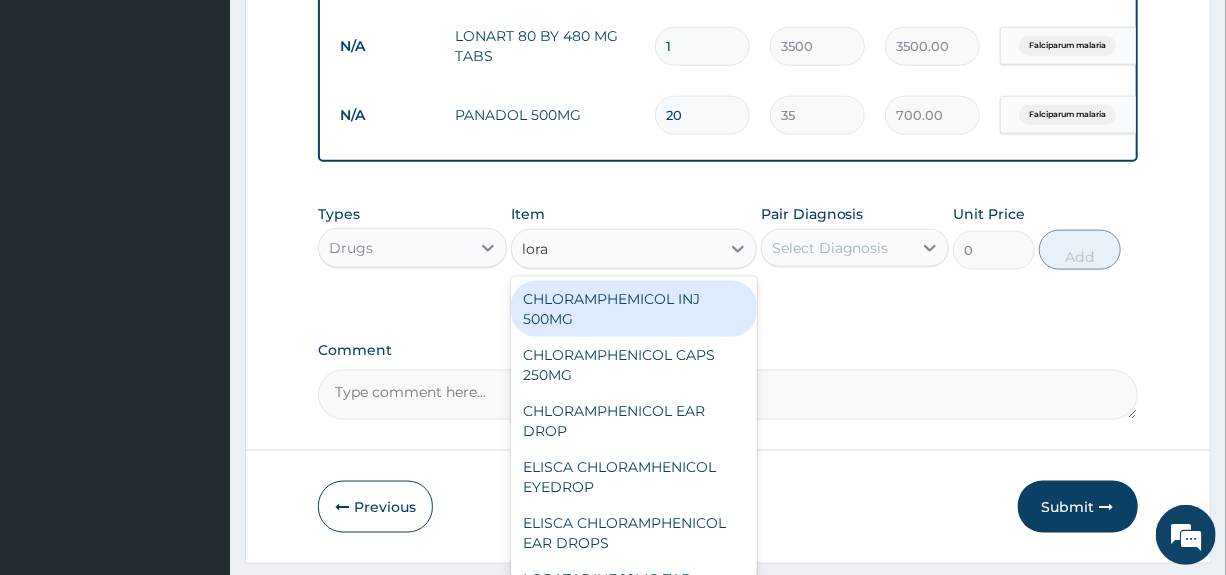 scroll, scrollTop: 1130, scrollLeft: 0, axis: vertical 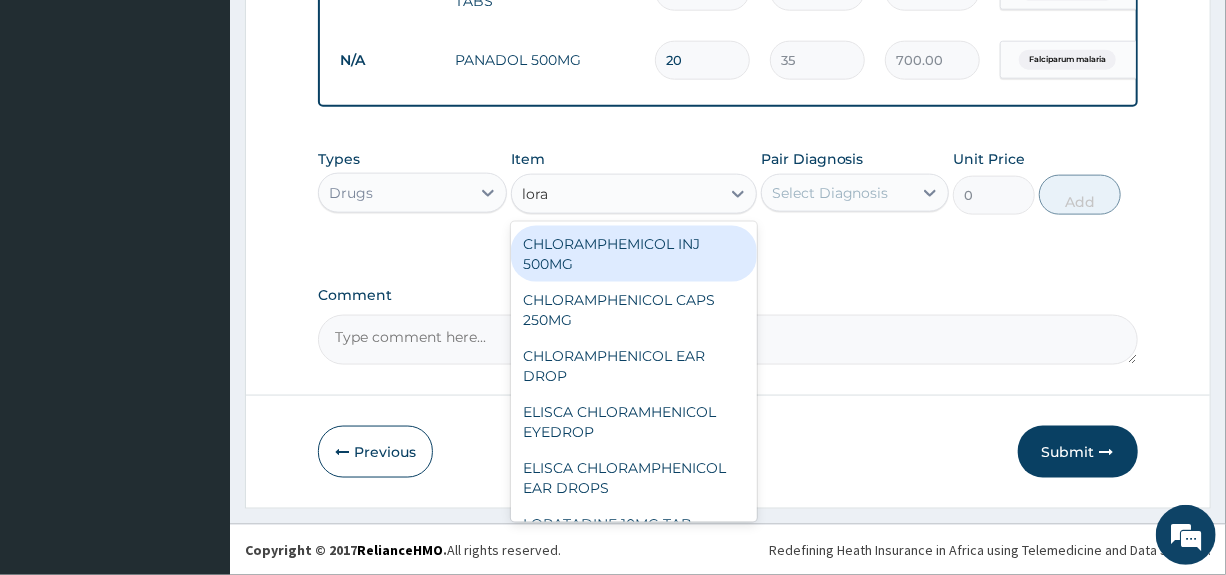 type on "lorat" 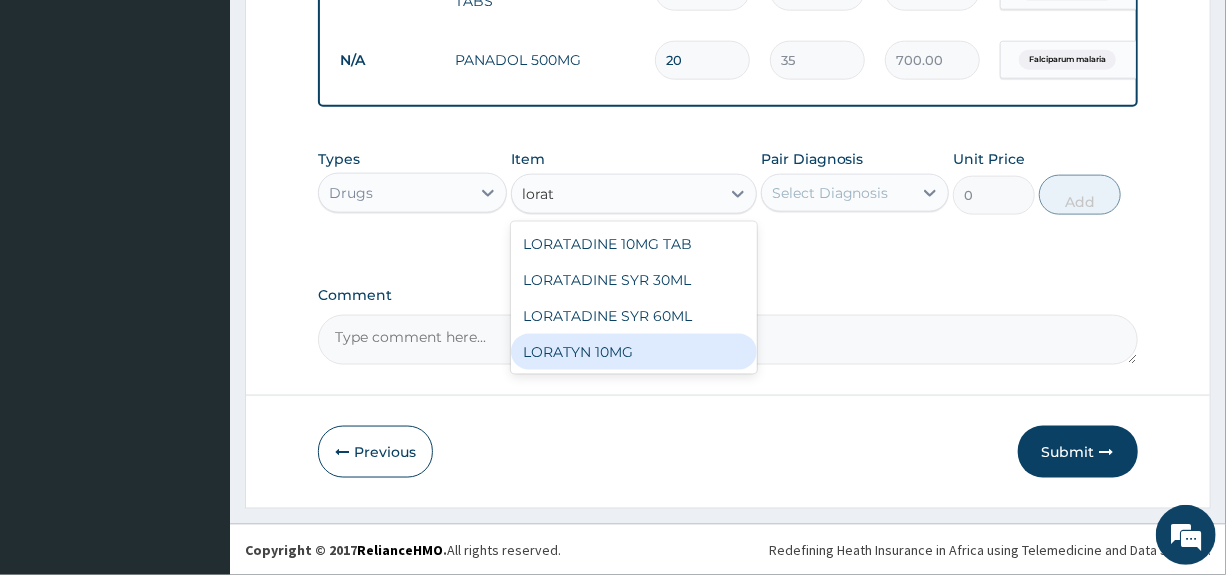 click on "LORATYN 10MG" at bounding box center [634, 352] 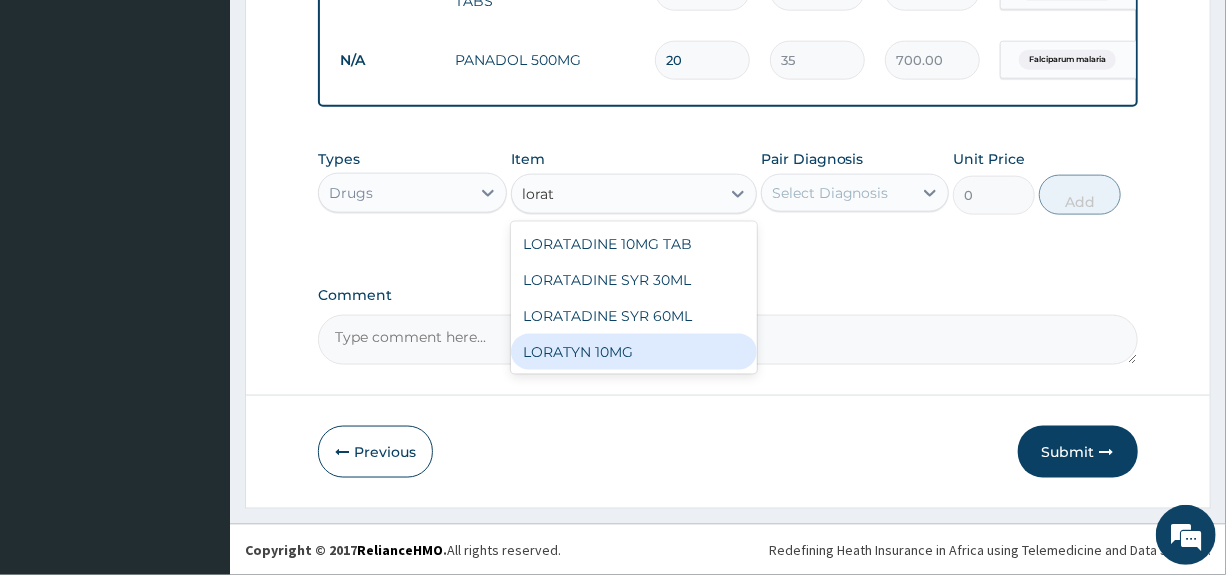 type 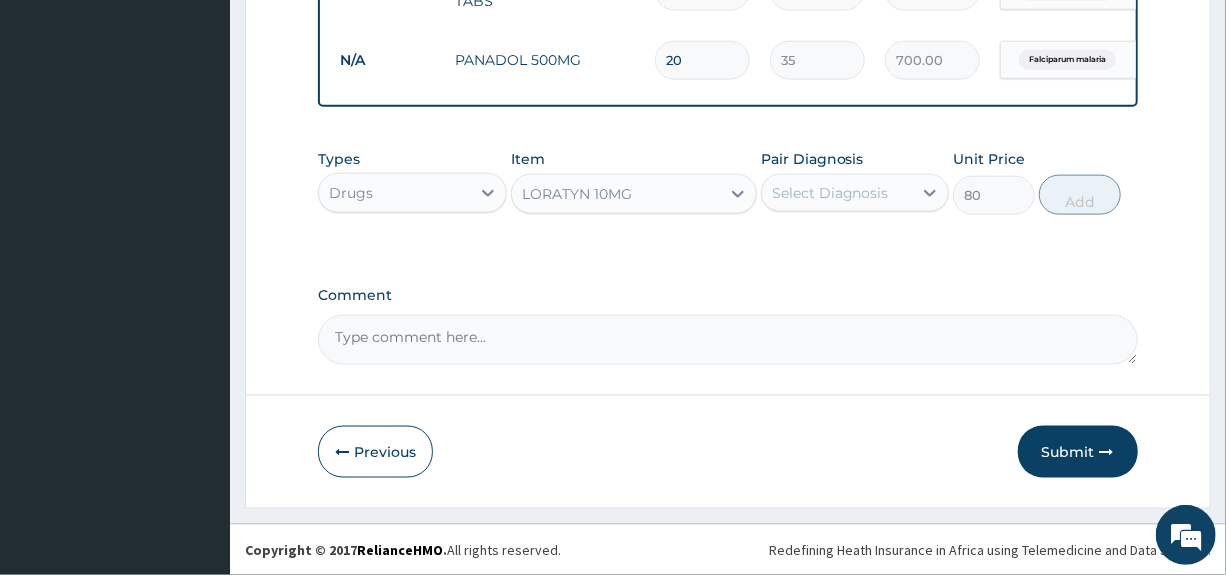 click on "Select Diagnosis" at bounding box center (830, 193) 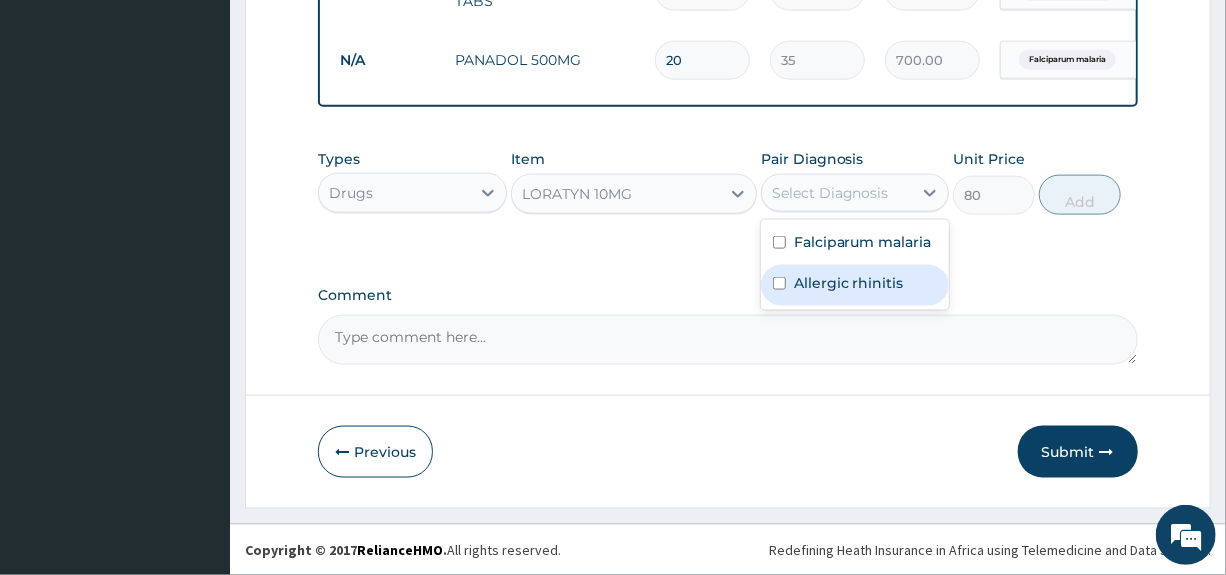 click on "Allergic rhinitis" at bounding box center [849, 283] 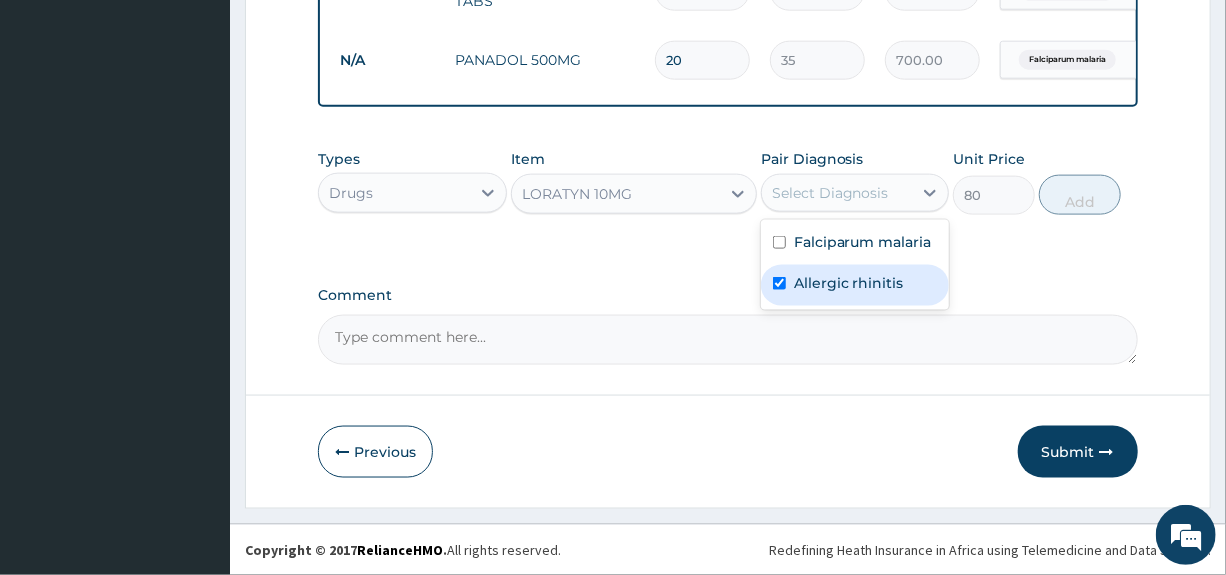 checkbox on "true" 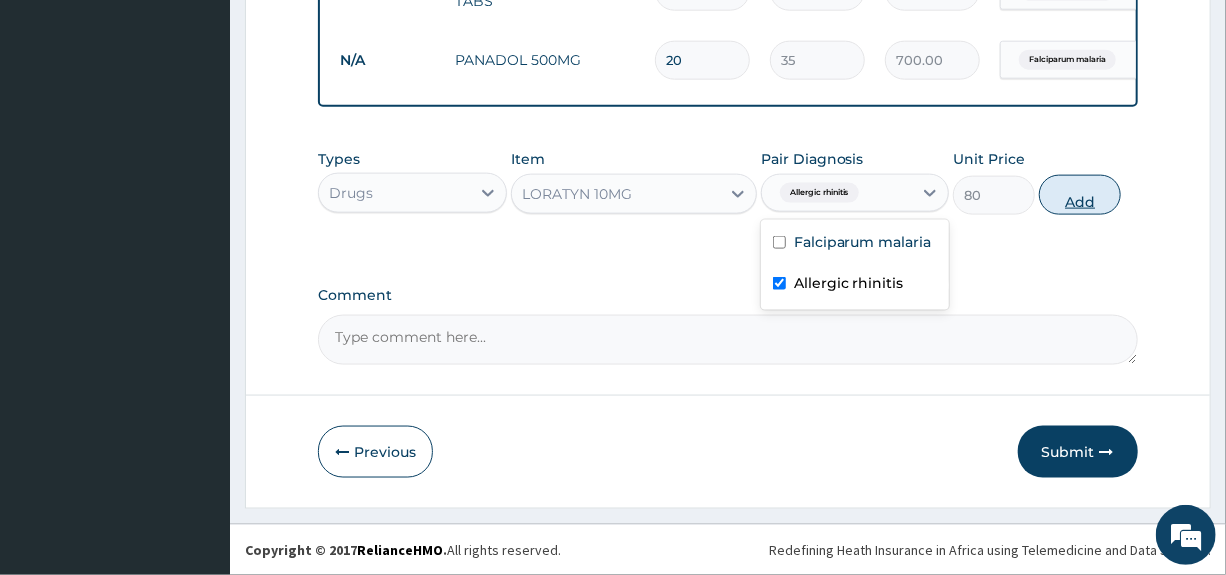 click on "Add" at bounding box center [1080, 195] 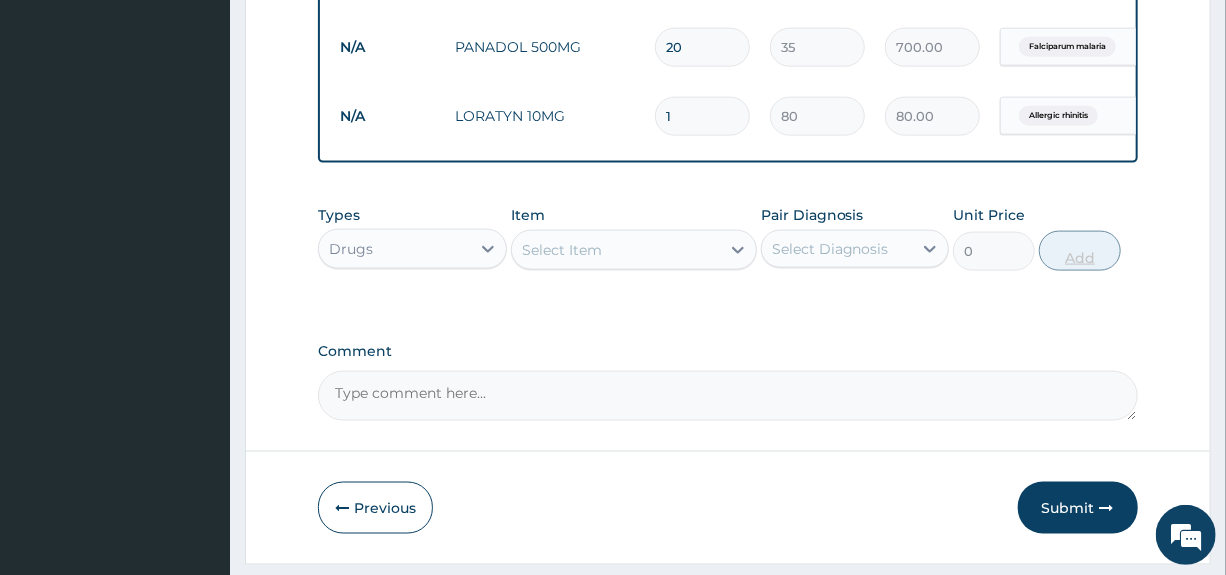 type on "10" 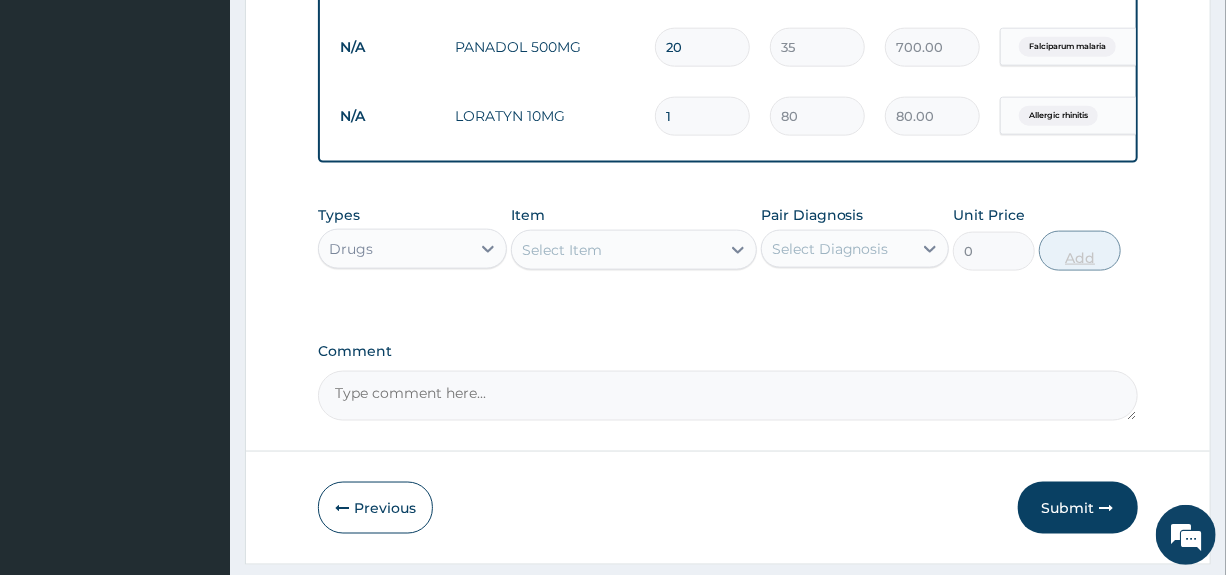 type on "800.00" 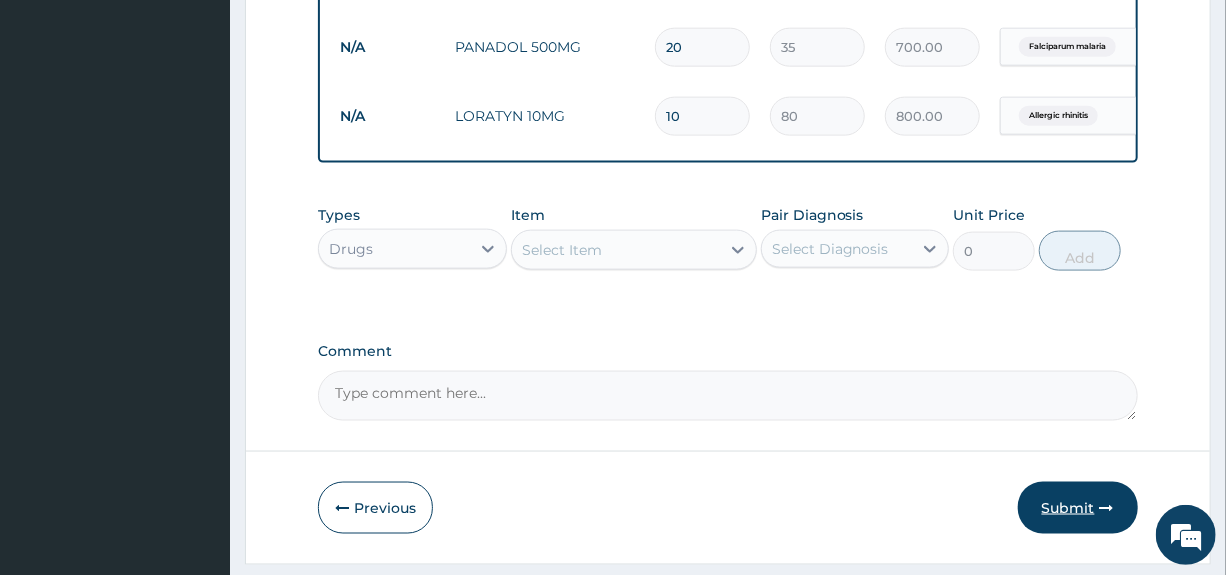 click on "Submit" at bounding box center (1078, 508) 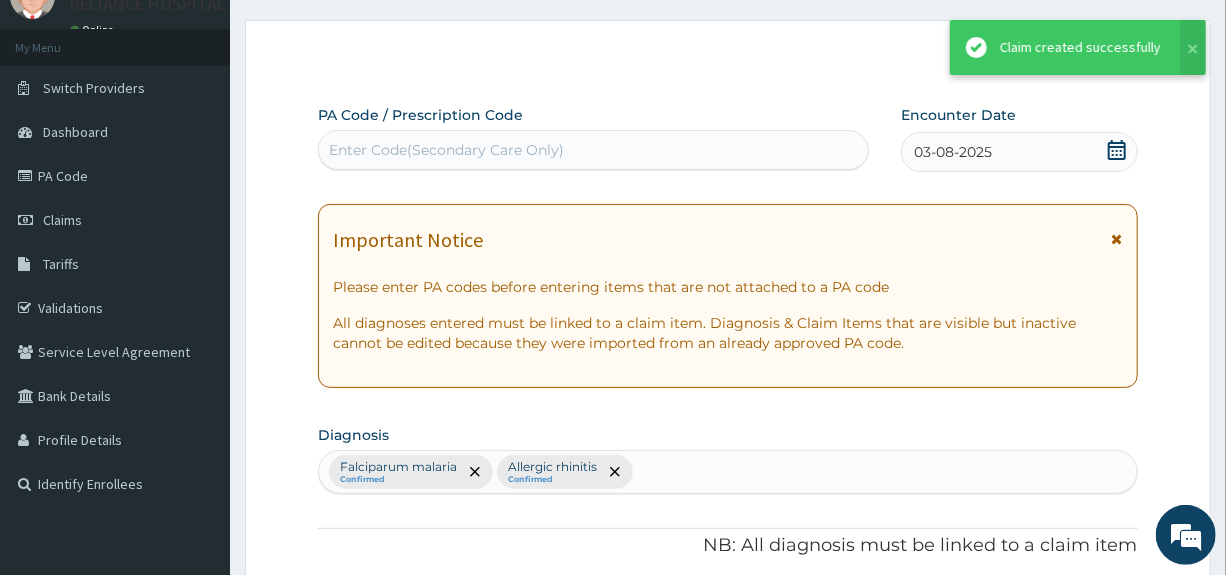 scroll, scrollTop: 1130, scrollLeft: 0, axis: vertical 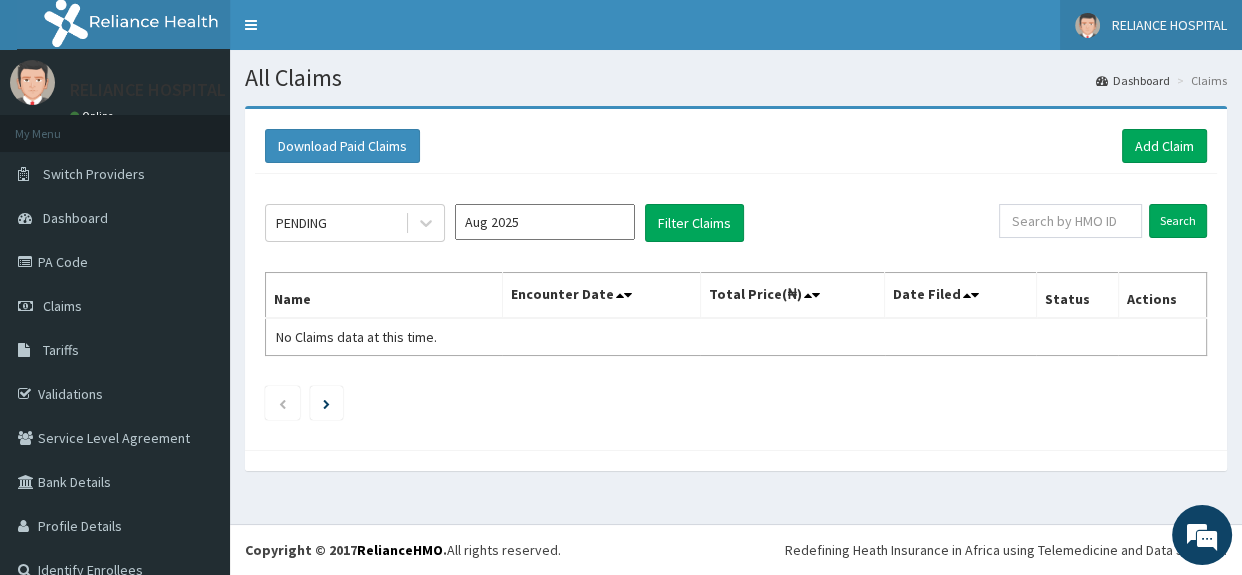 click on "RELIANCE HOSPITAL" at bounding box center [1169, 25] 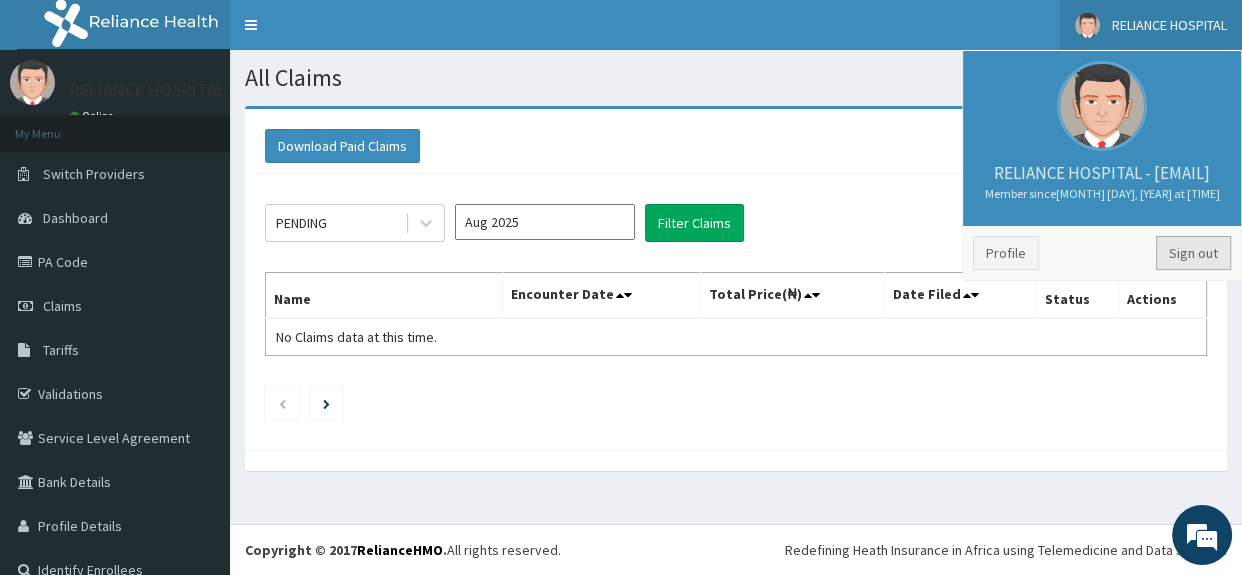 click on "Sign out" at bounding box center (1193, 253) 